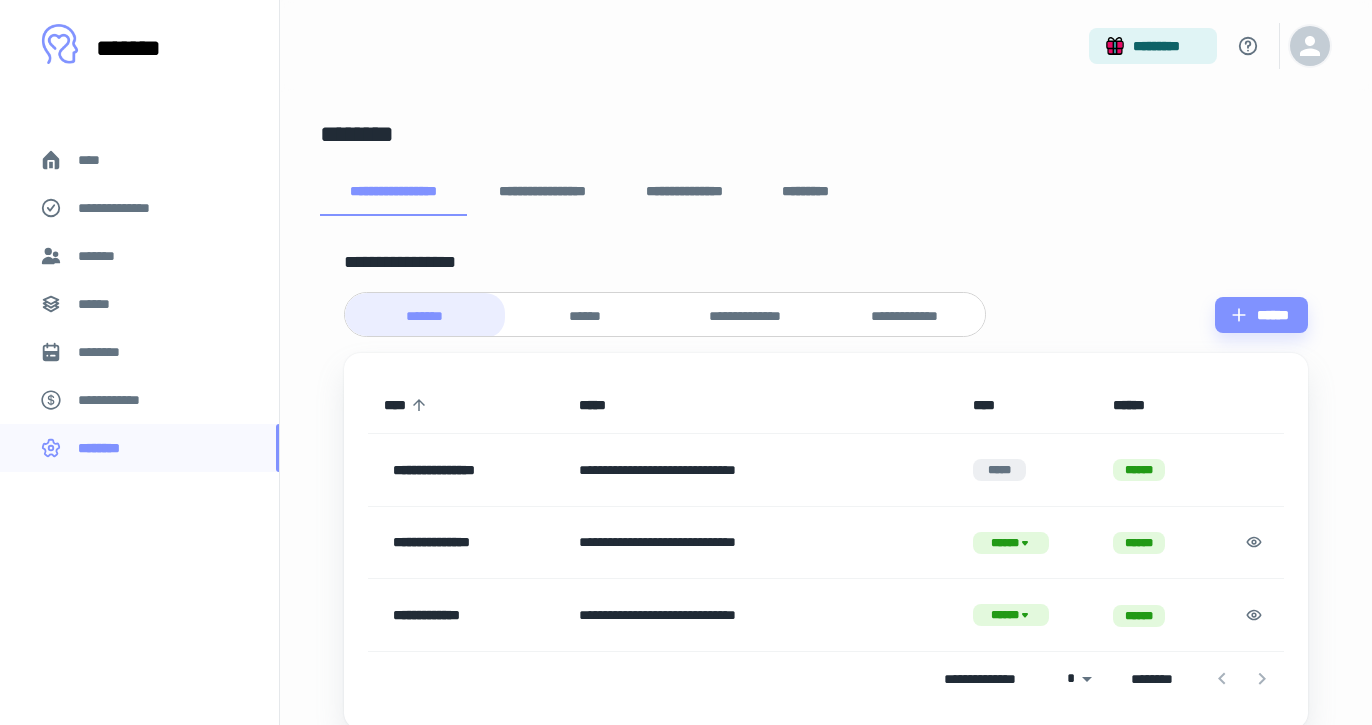 scroll, scrollTop: 0, scrollLeft: 0, axis: both 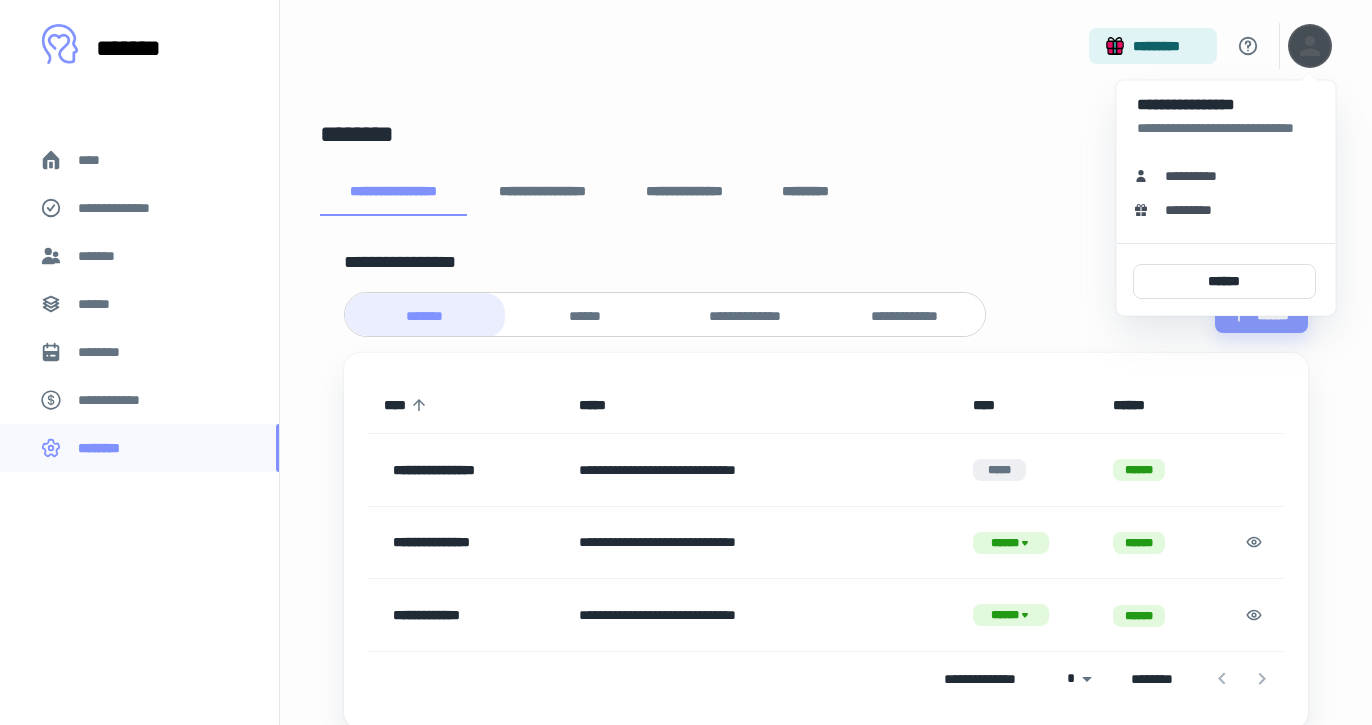 click on "**********" at bounding box center [1198, 176] 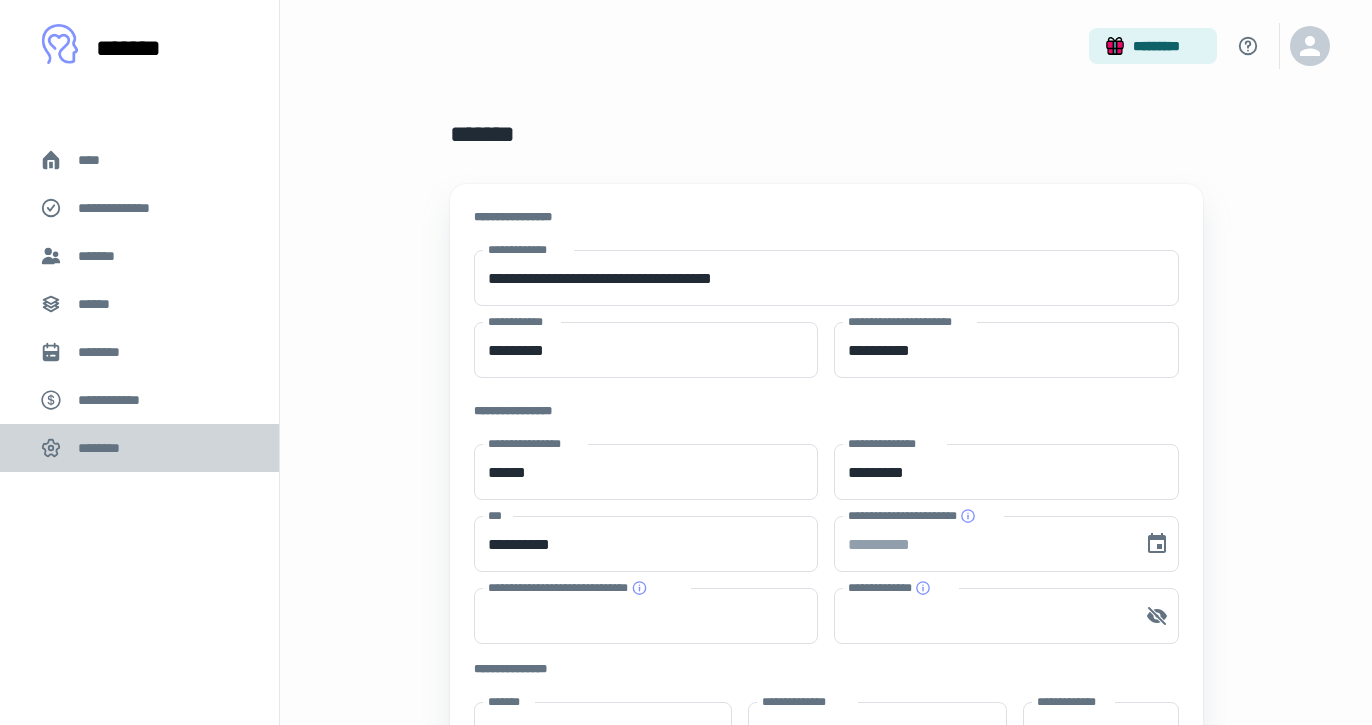 click on "********" at bounding box center (105, 448) 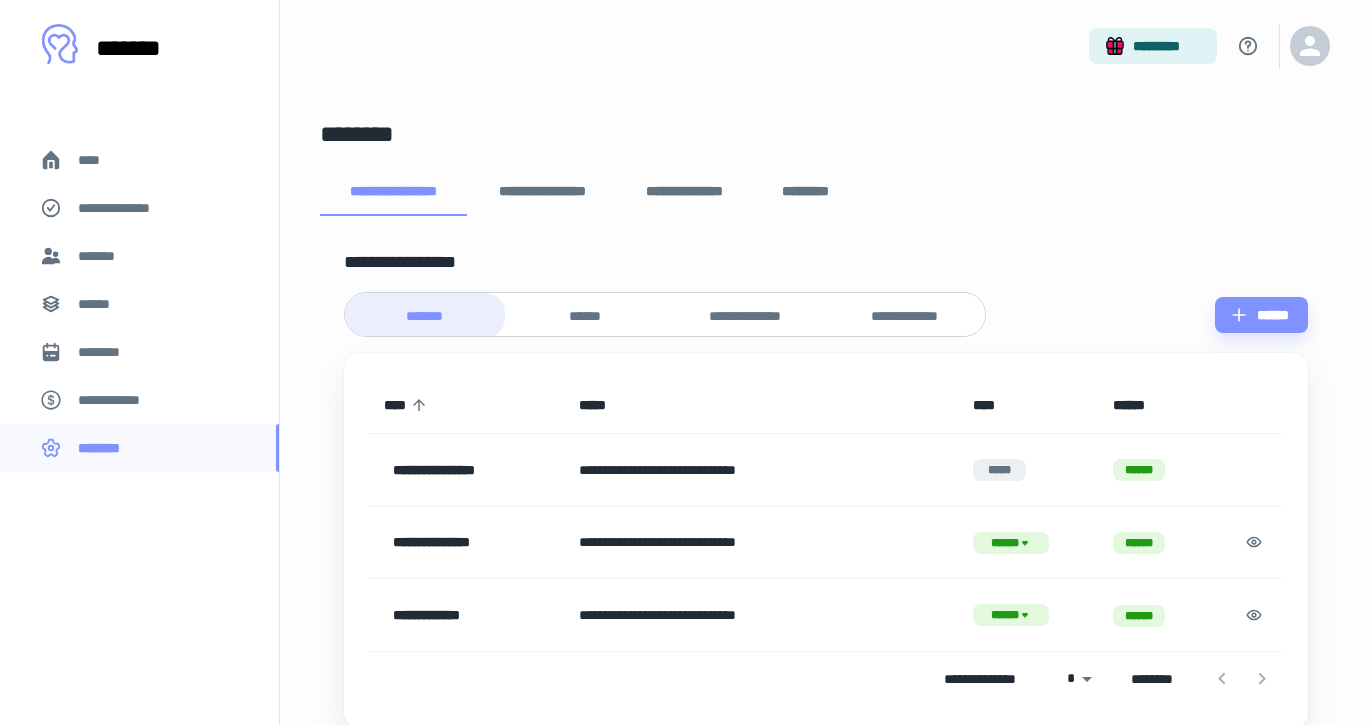 click on "**********" at bounding box center (542, 192) 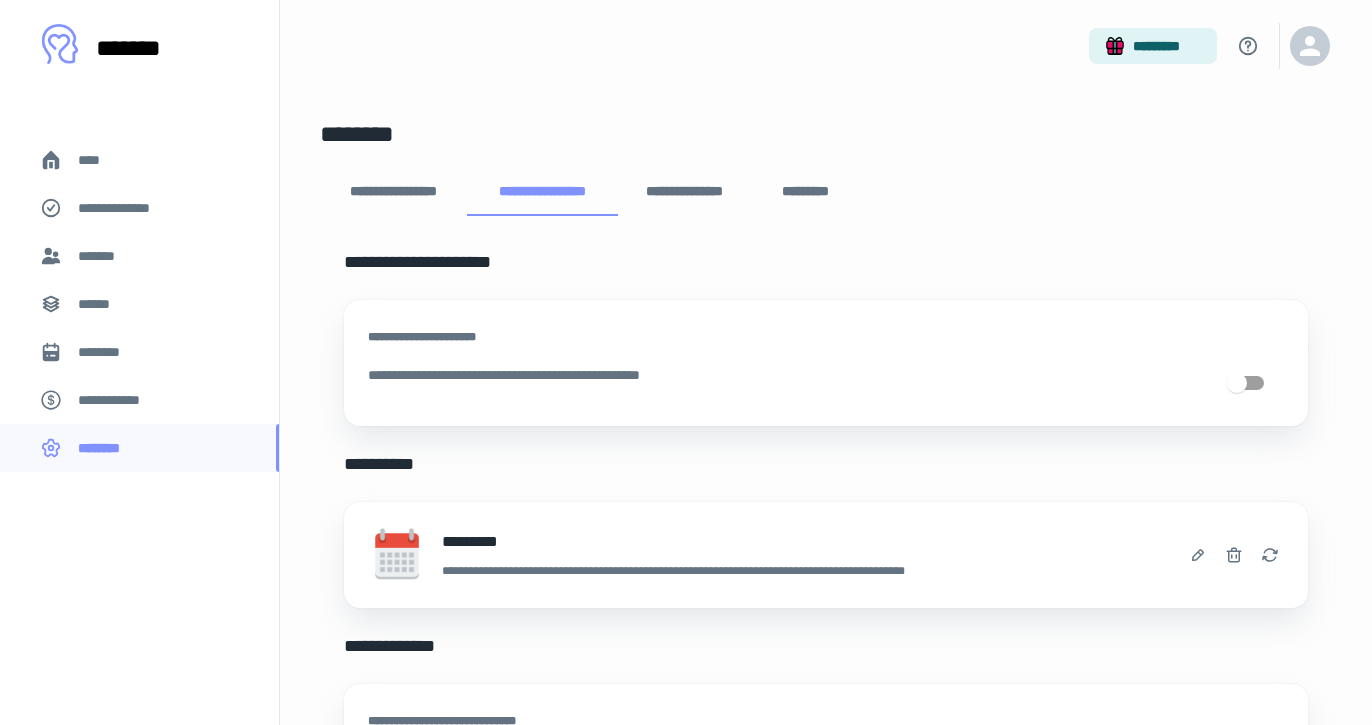 click on "**********" at bounding box center [393, 192] 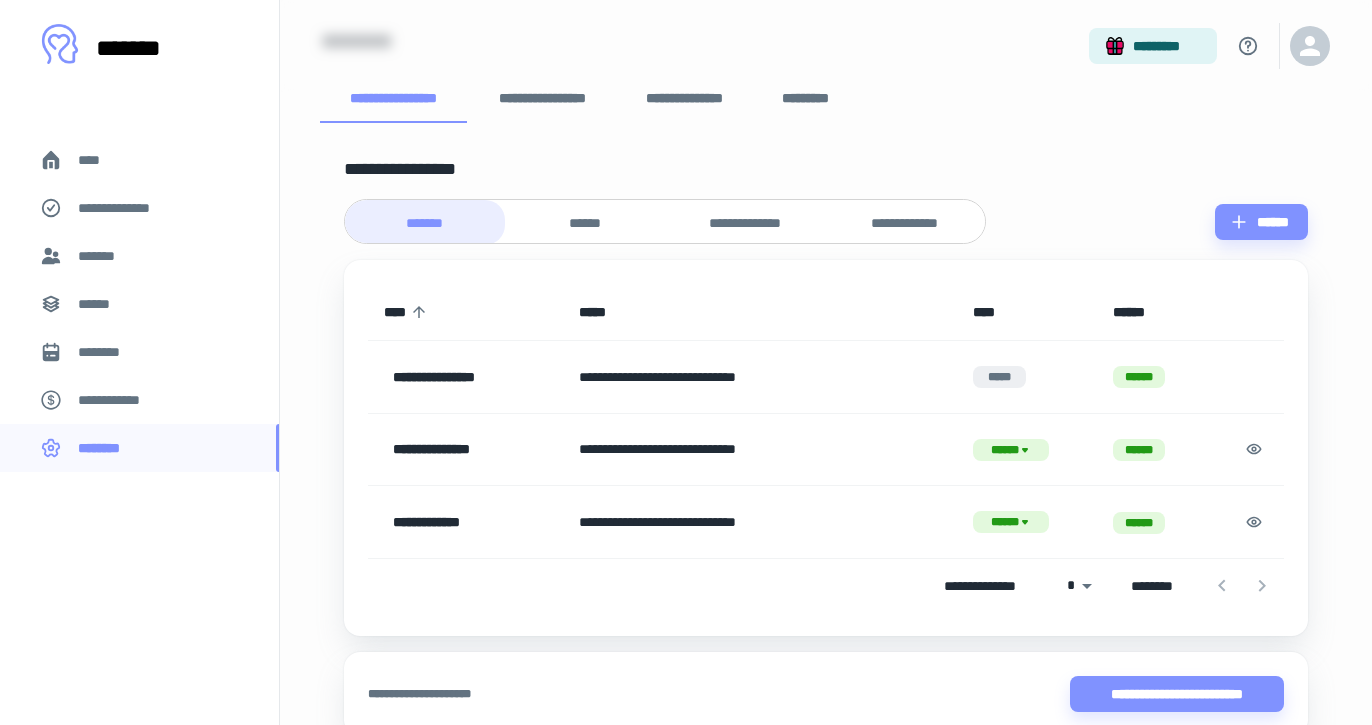 scroll, scrollTop: 89, scrollLeft: 0, axis: vertical 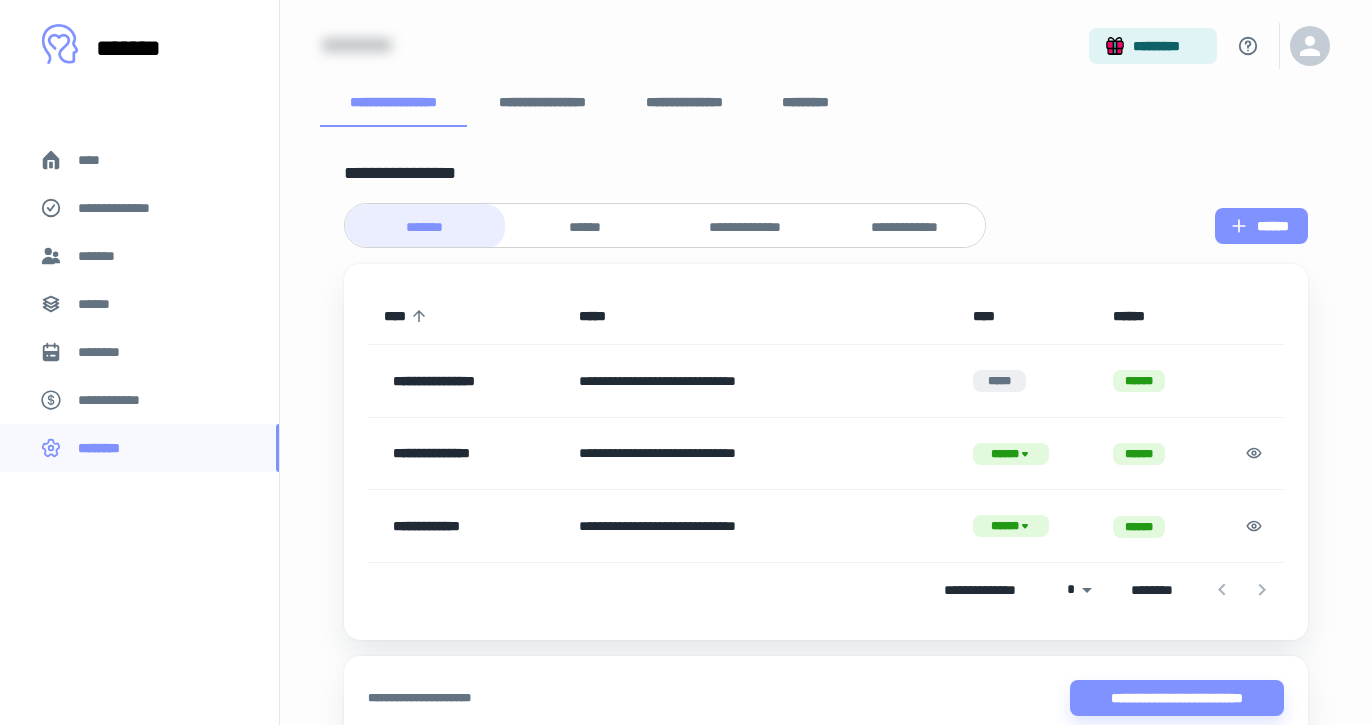 click on "******" at bounding box center [1261, 226] 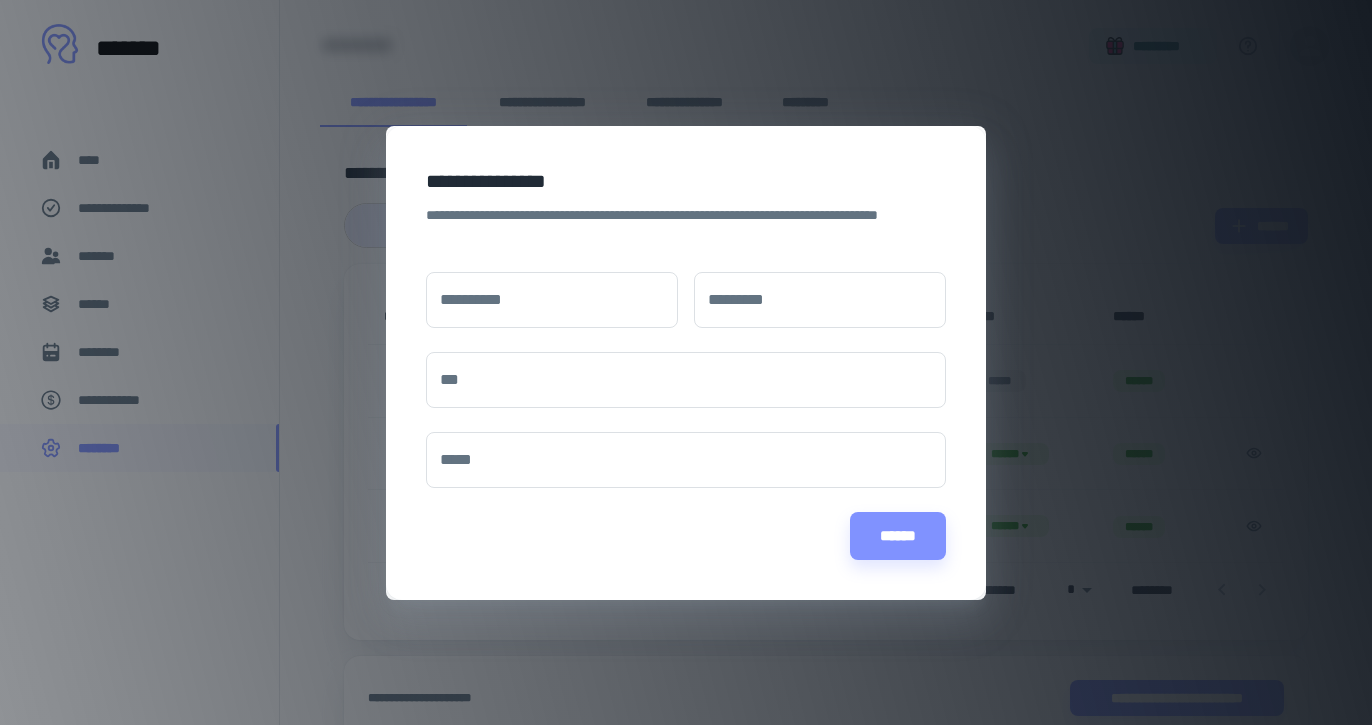 click on "**********" at bounding box center (686, 362) 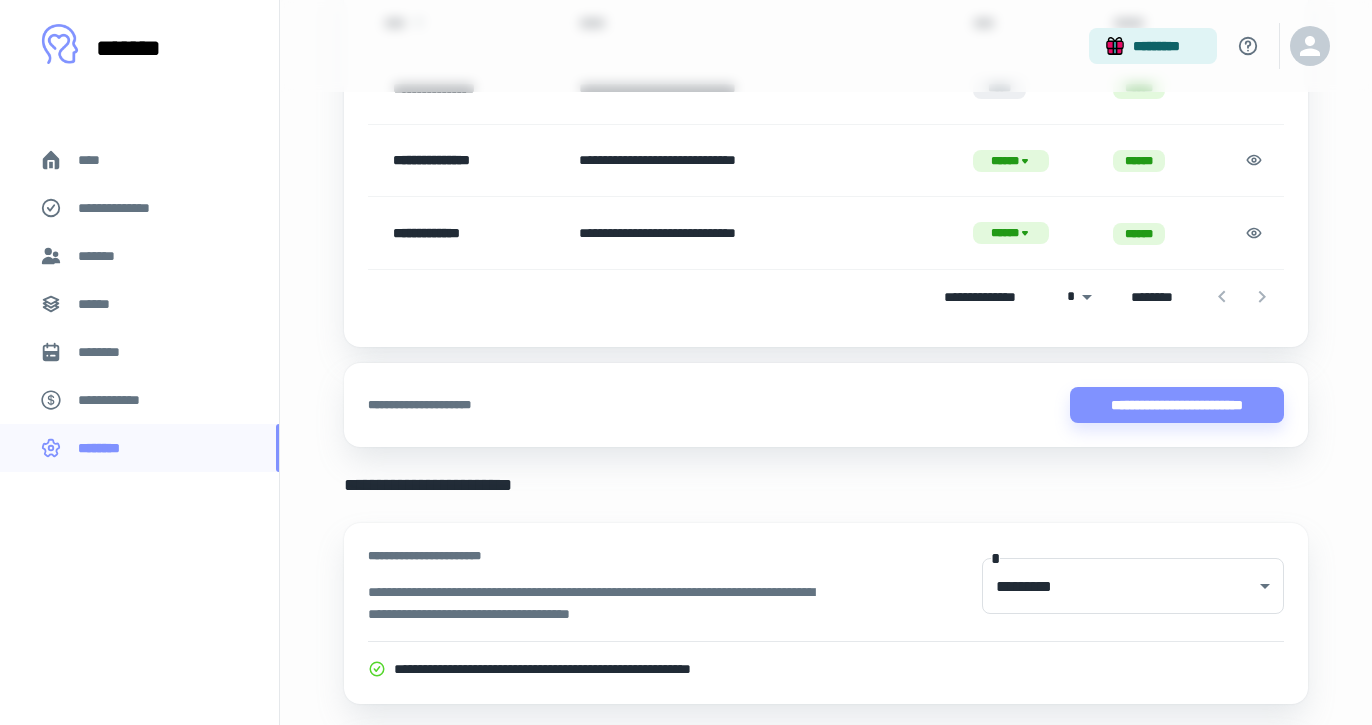 scroll, scrollTop: 405, scrollLeft: 0, axis: vertical 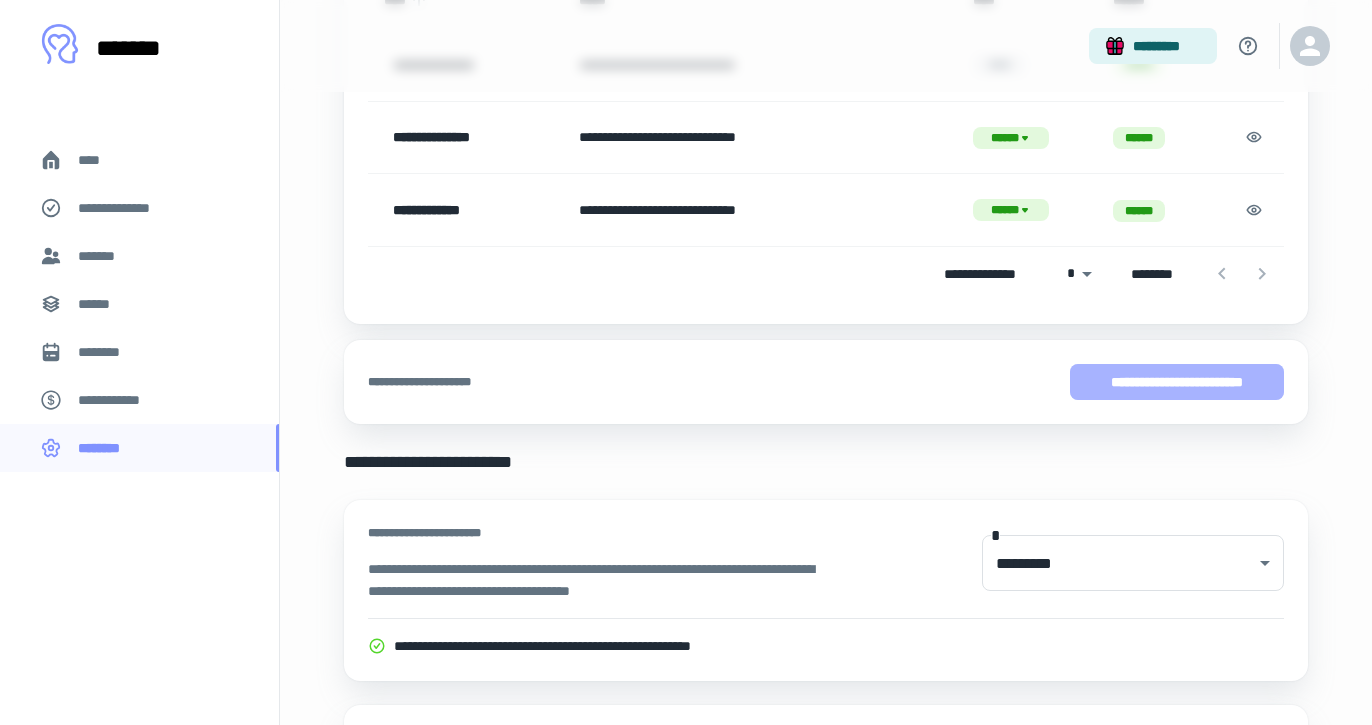 click on "**********" at bounding box center (1177, 382) 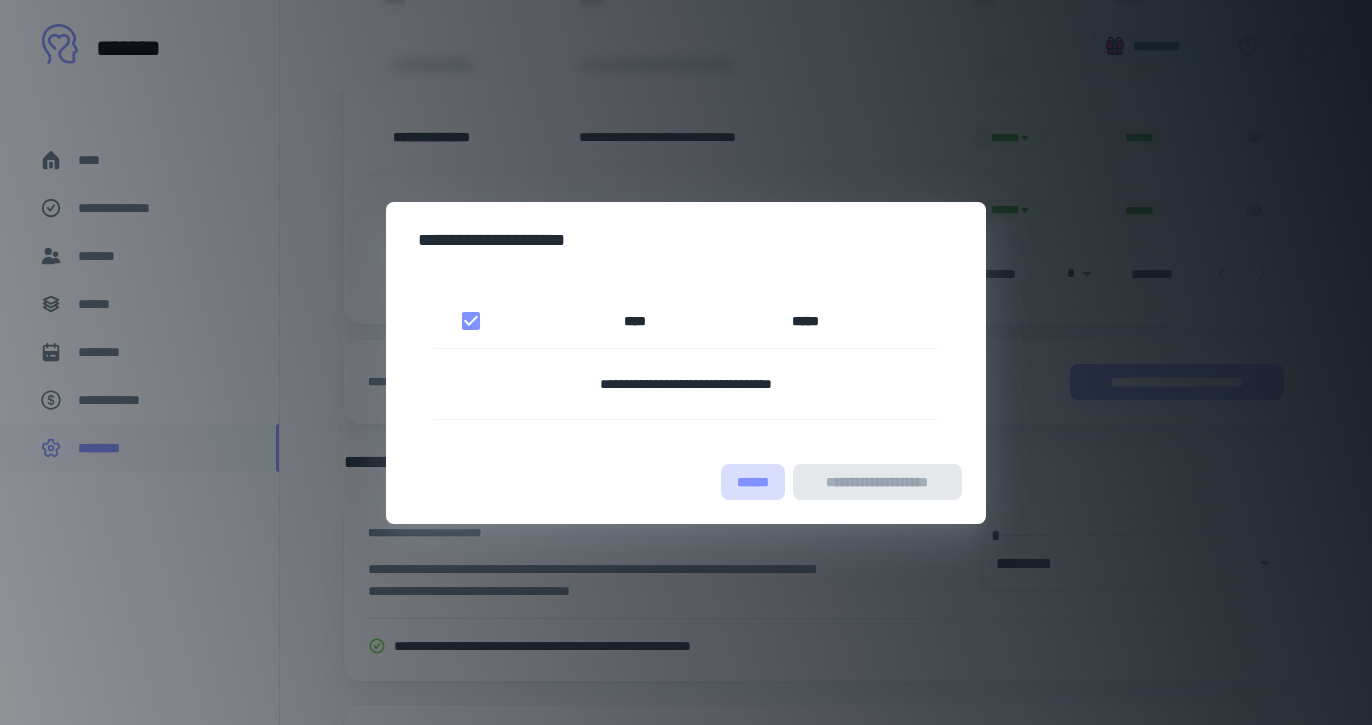 click on "******" at bounding box center (753, 482) 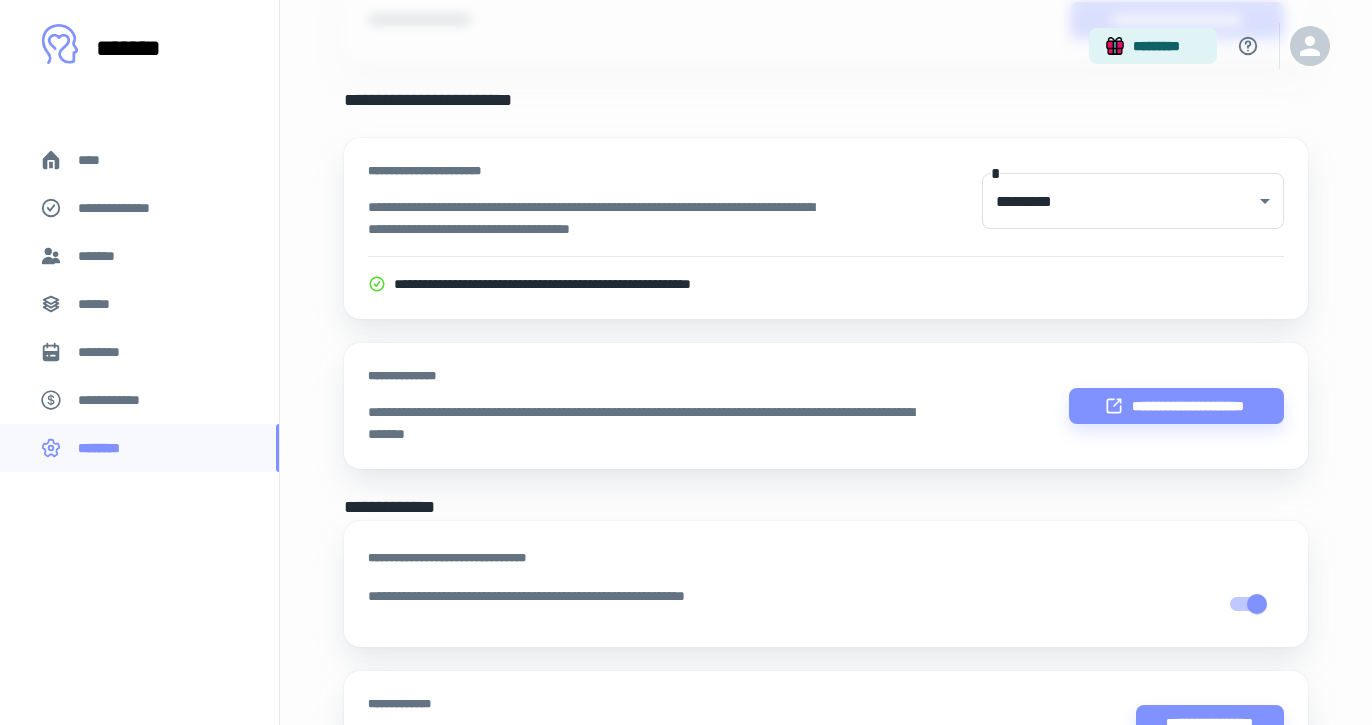scroll, scrollTop: 0, scrollLeft: 0, axis: both 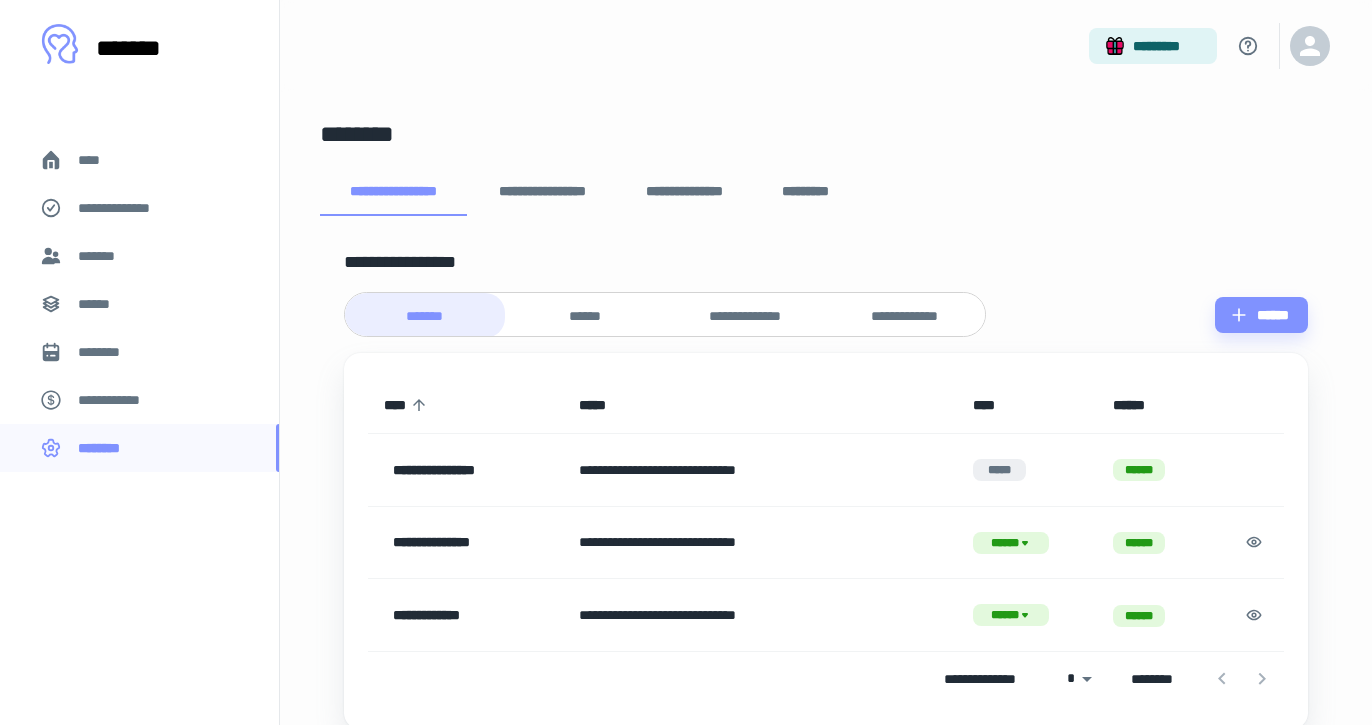 click on "**********" at bounding box center [542, 192] 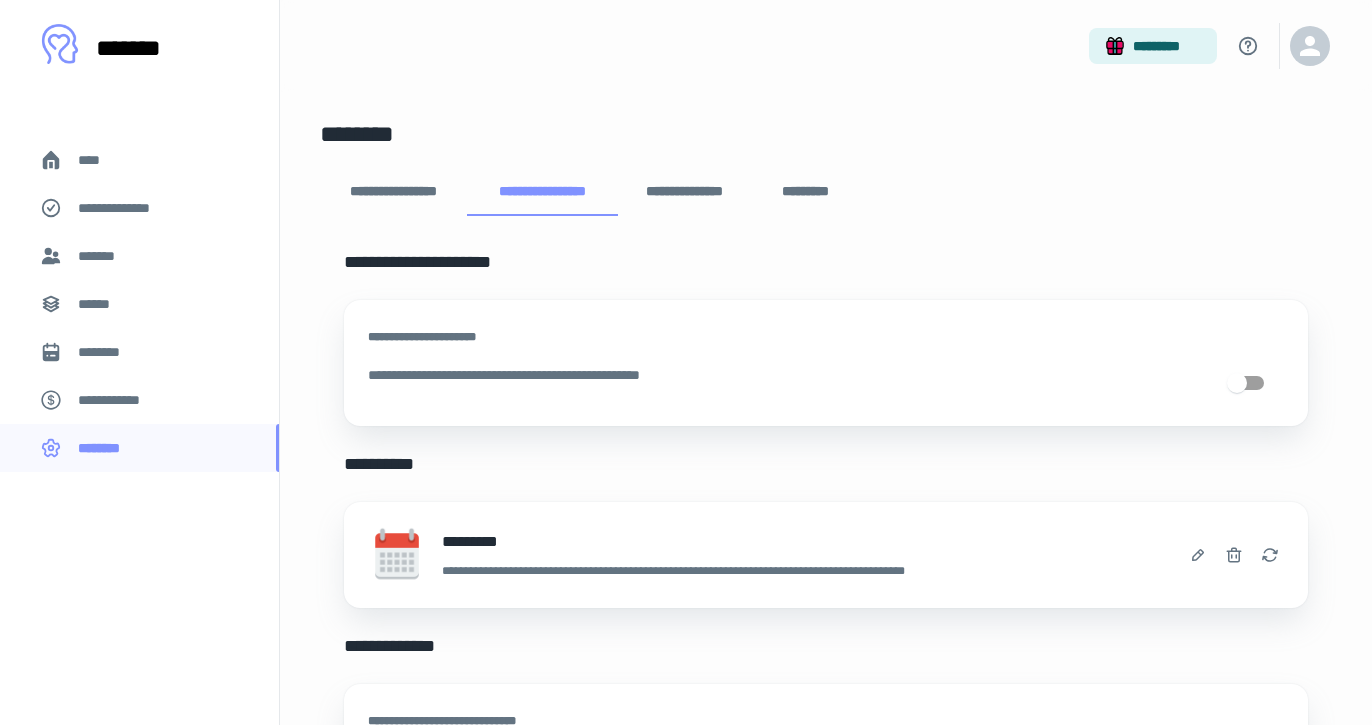 click on "**********" at bounding box center [685, 192] 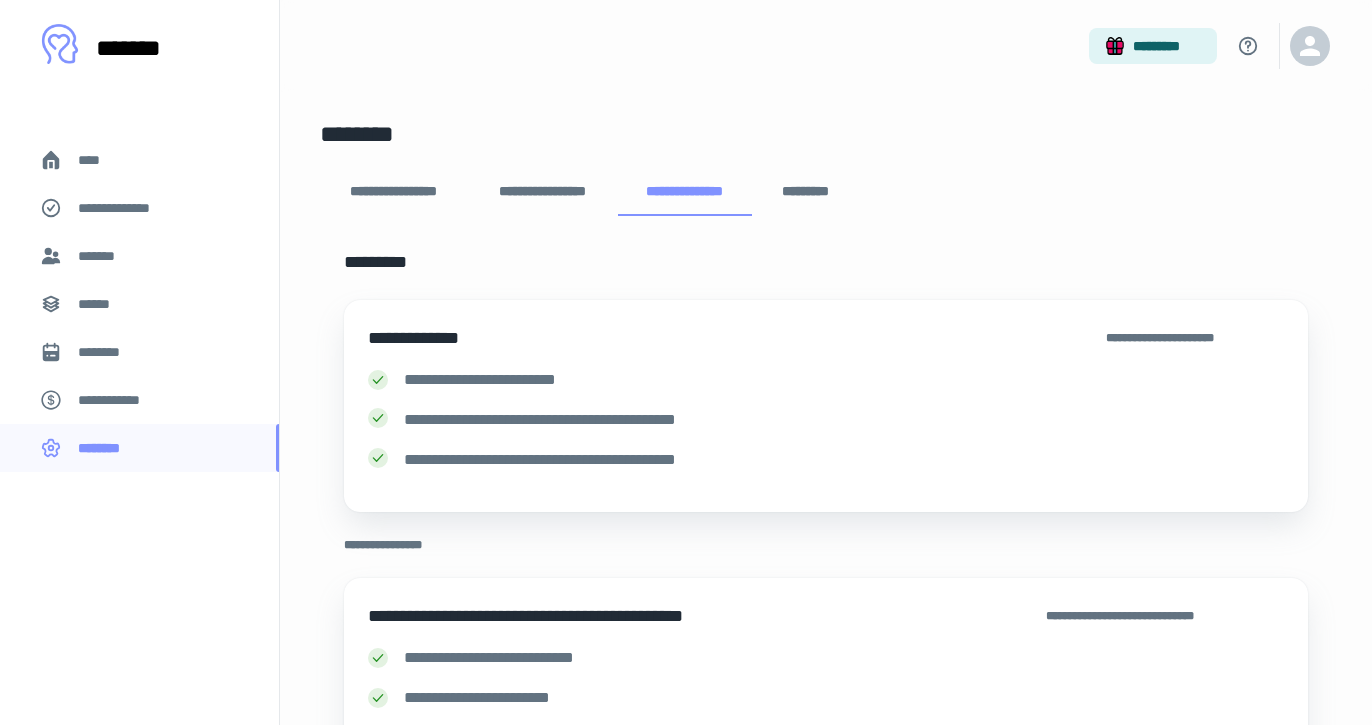 click on "*********" at bounding box center (806, 192) 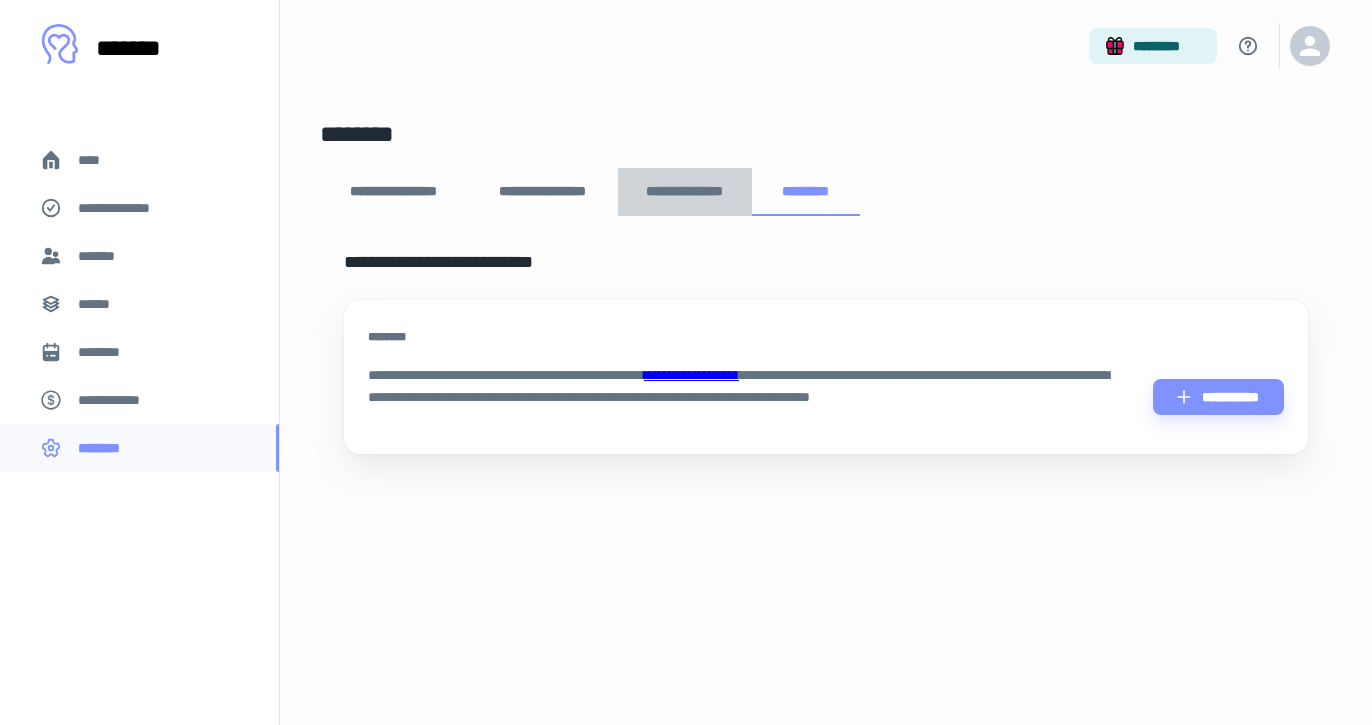 click on "**********" at bounding box center (685, 192) 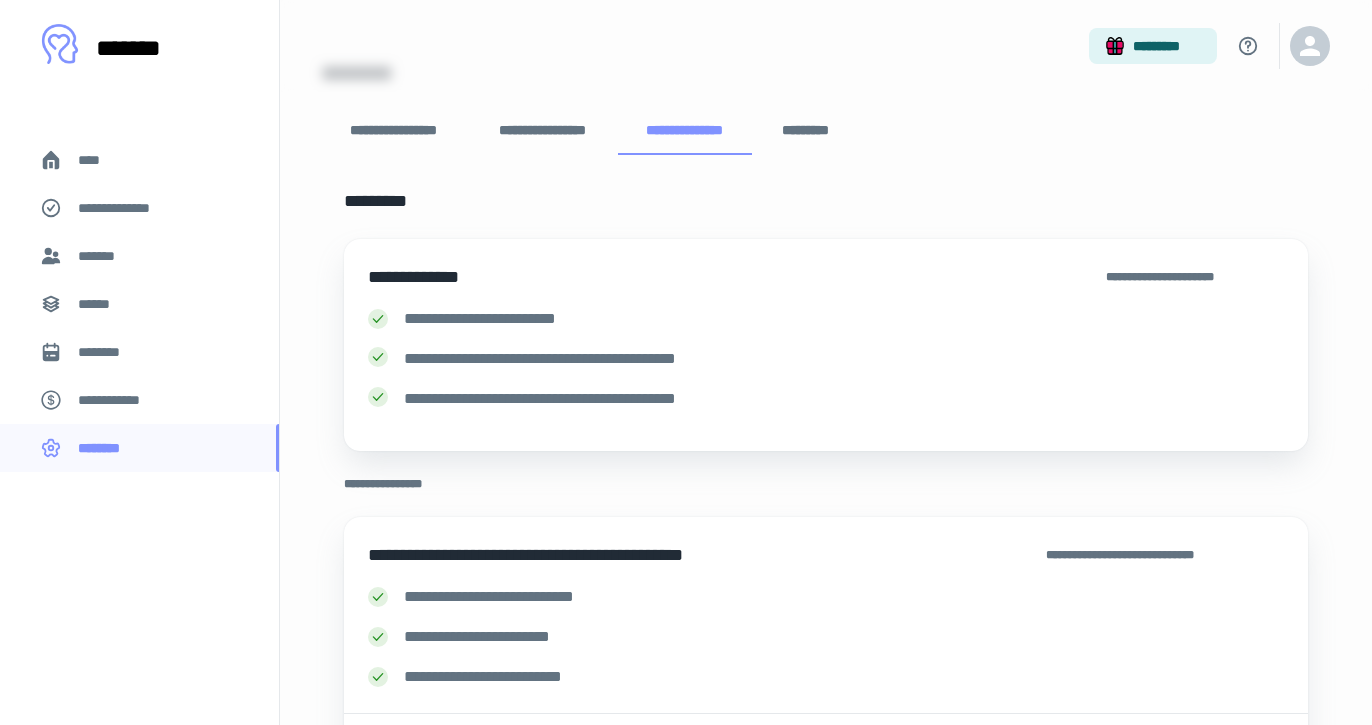 scroll, scrollTop: 0, scrollLeft: 0, axis: both 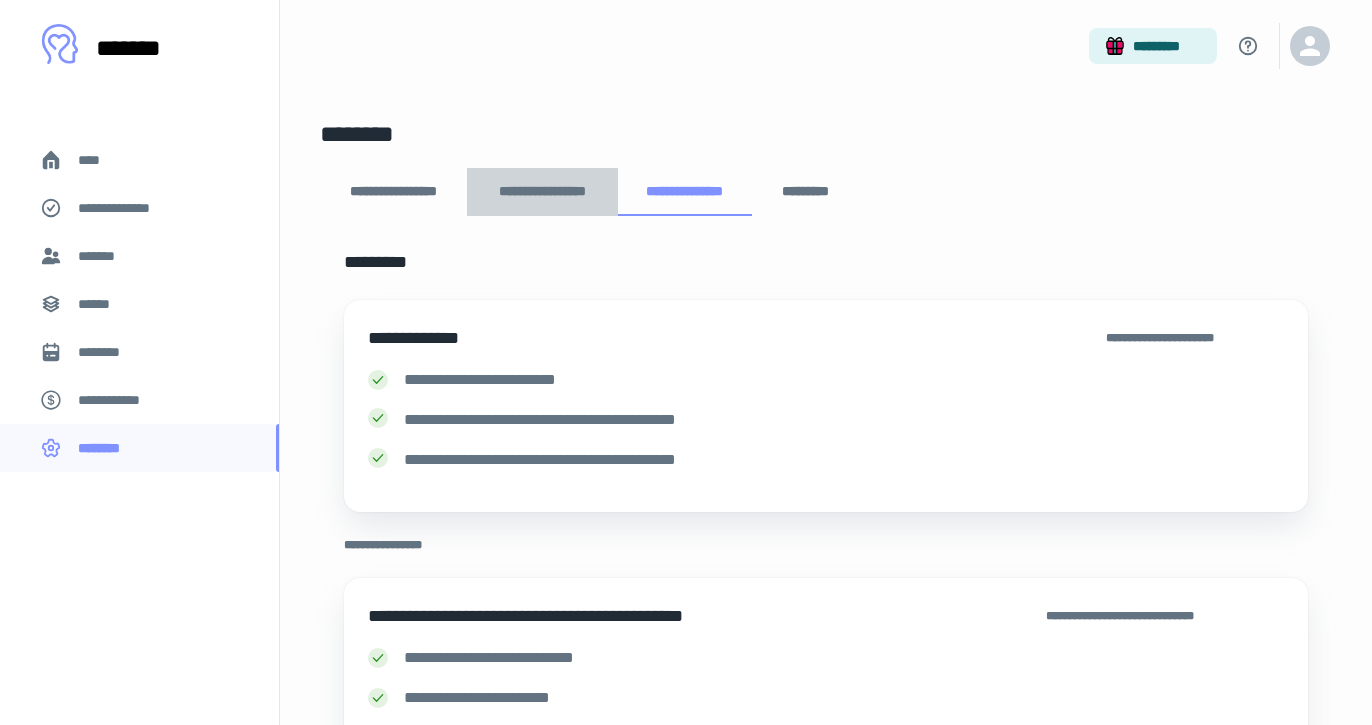 click on "**********" at bounding box center (542, 192) 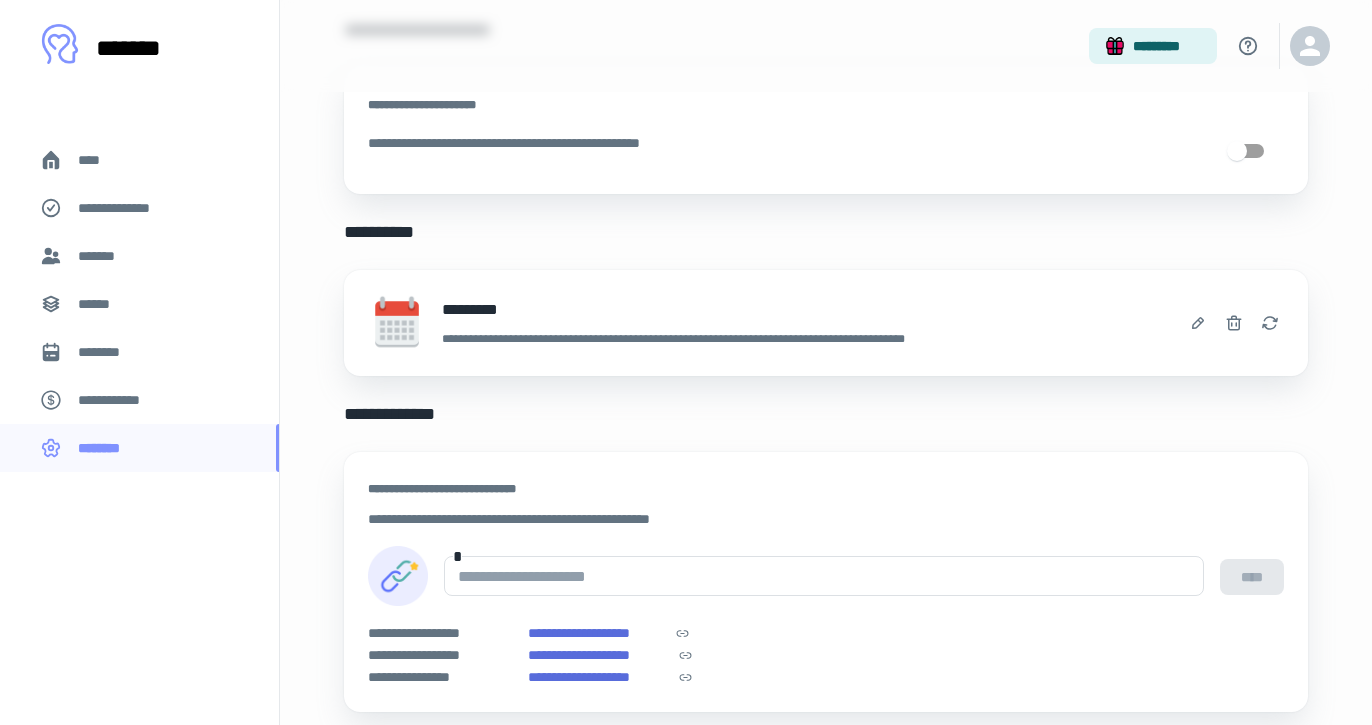scroll, scrollTop: 0, scrollLeft: 0, axis: both 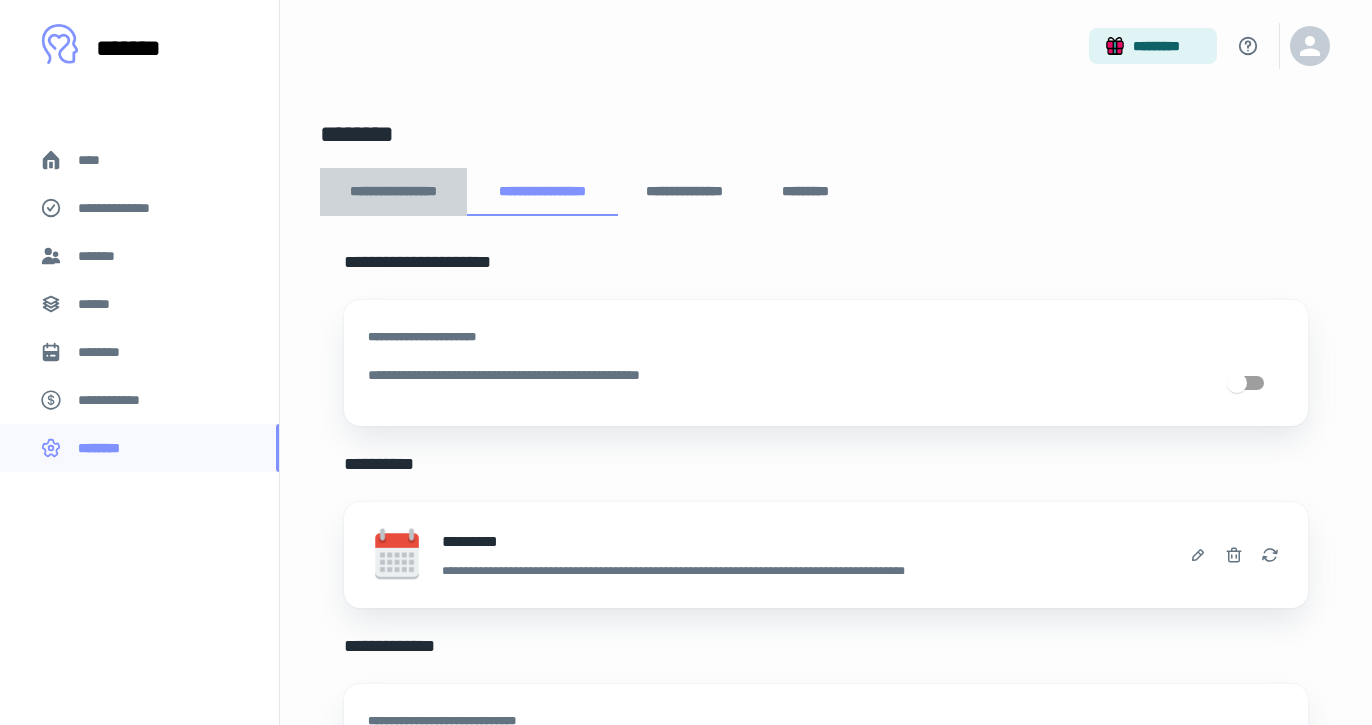 click on "**********" at bounding box center [393, 192] 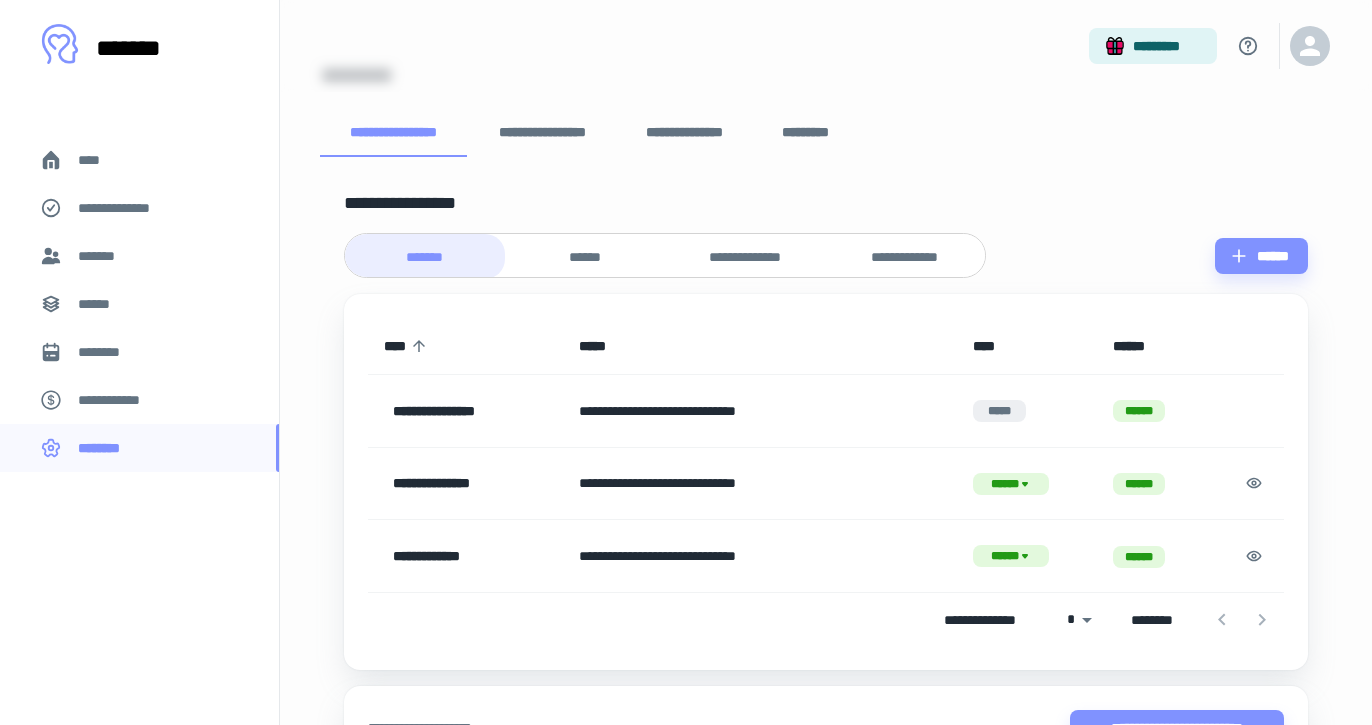 scroll, scrollTop: 49, scrollLeft: 0, axis: vertical 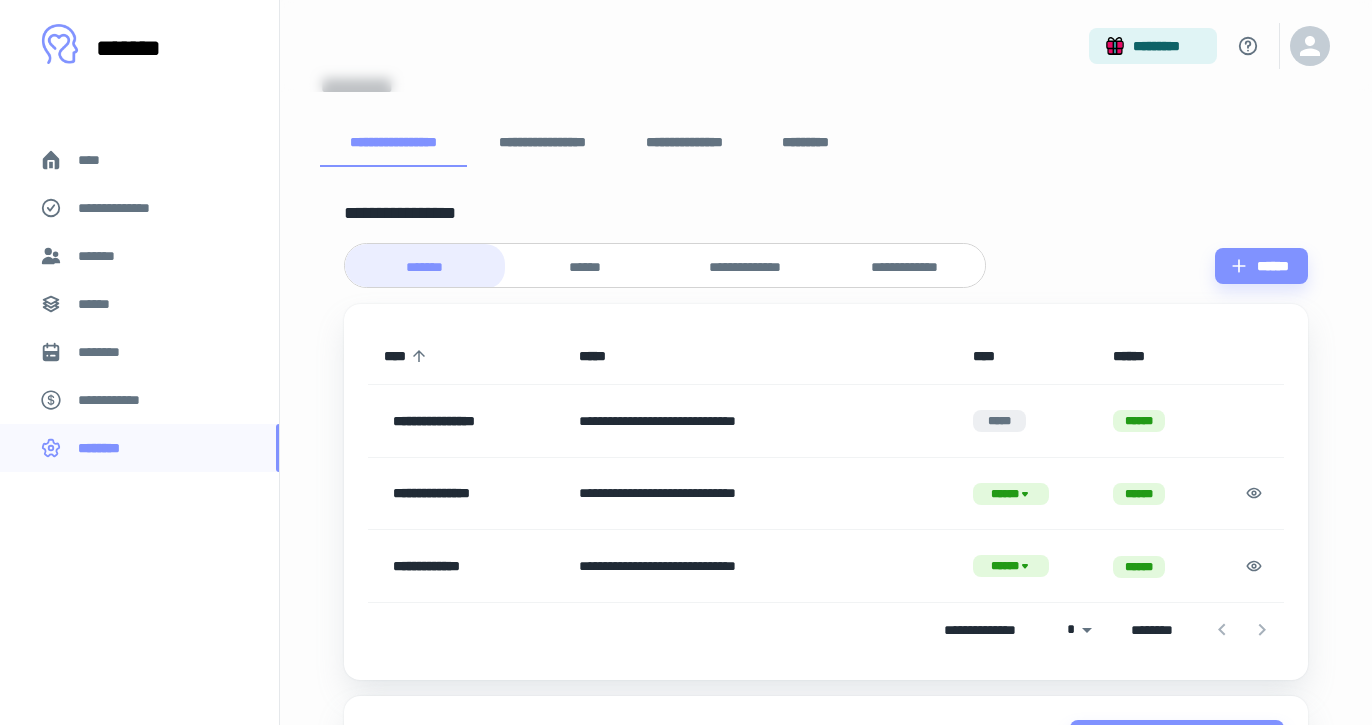 click on "******" at bounding box center [1151, 421] 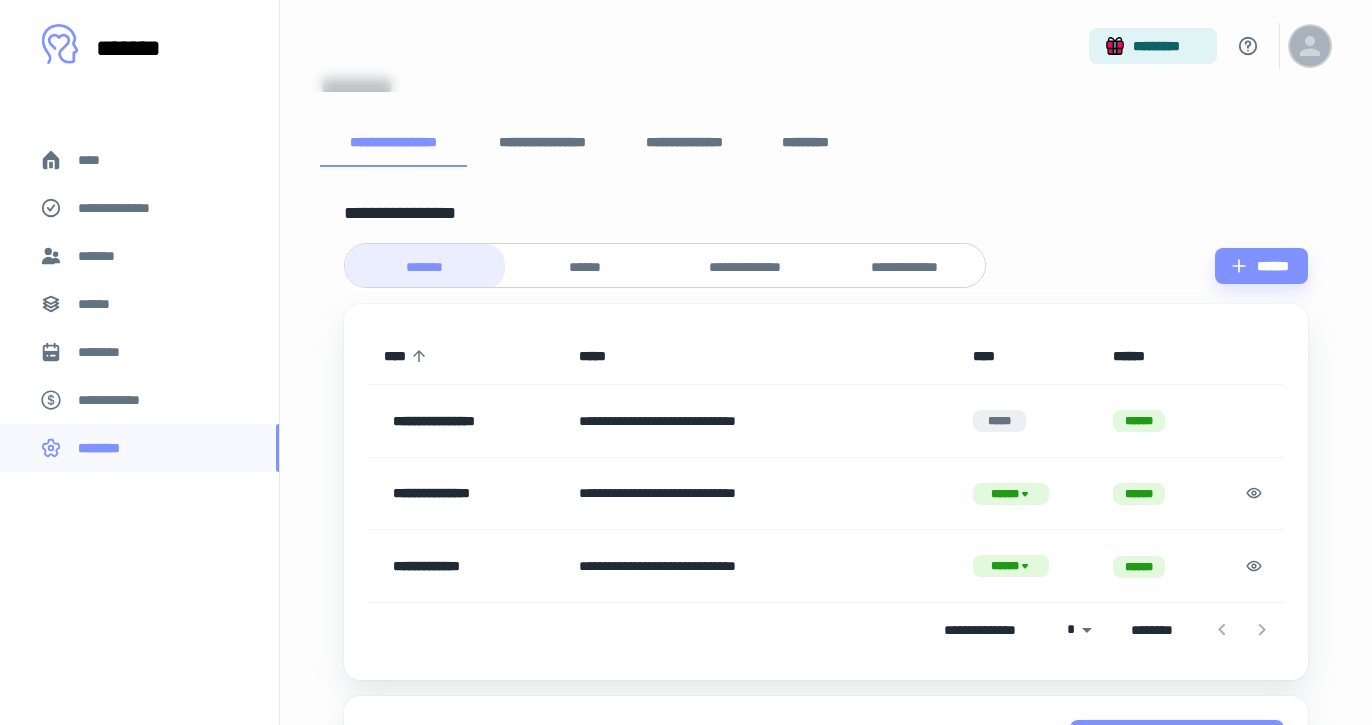 click 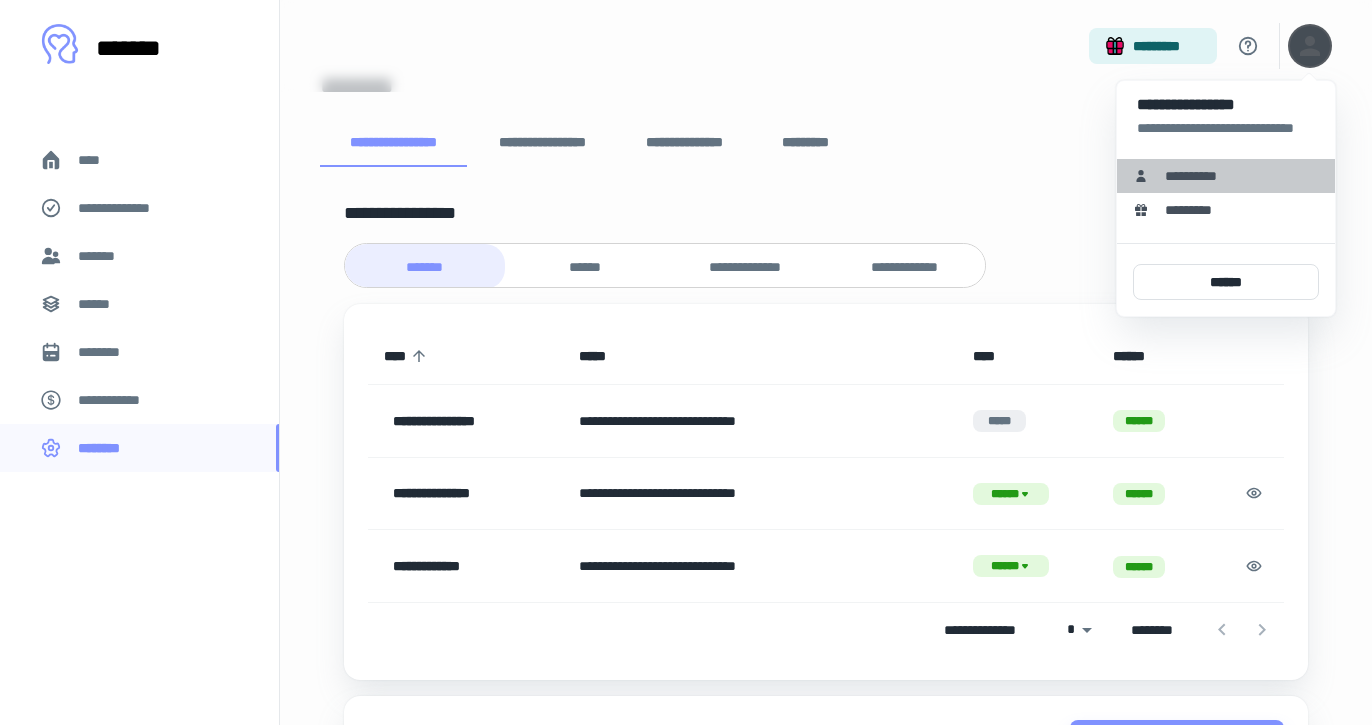click on "**********" at bounding box center (1198, 176) 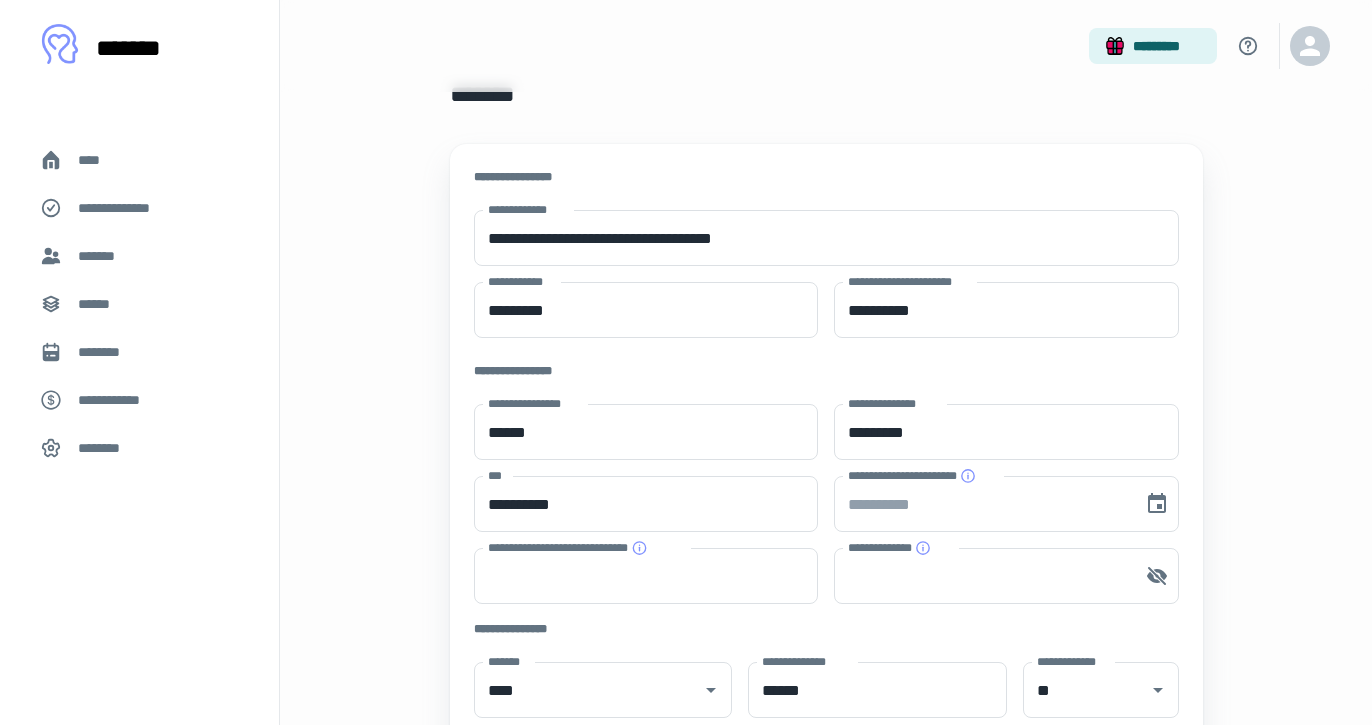 scroll, scrollTop: 0, scrollLeft: 0, axis: both 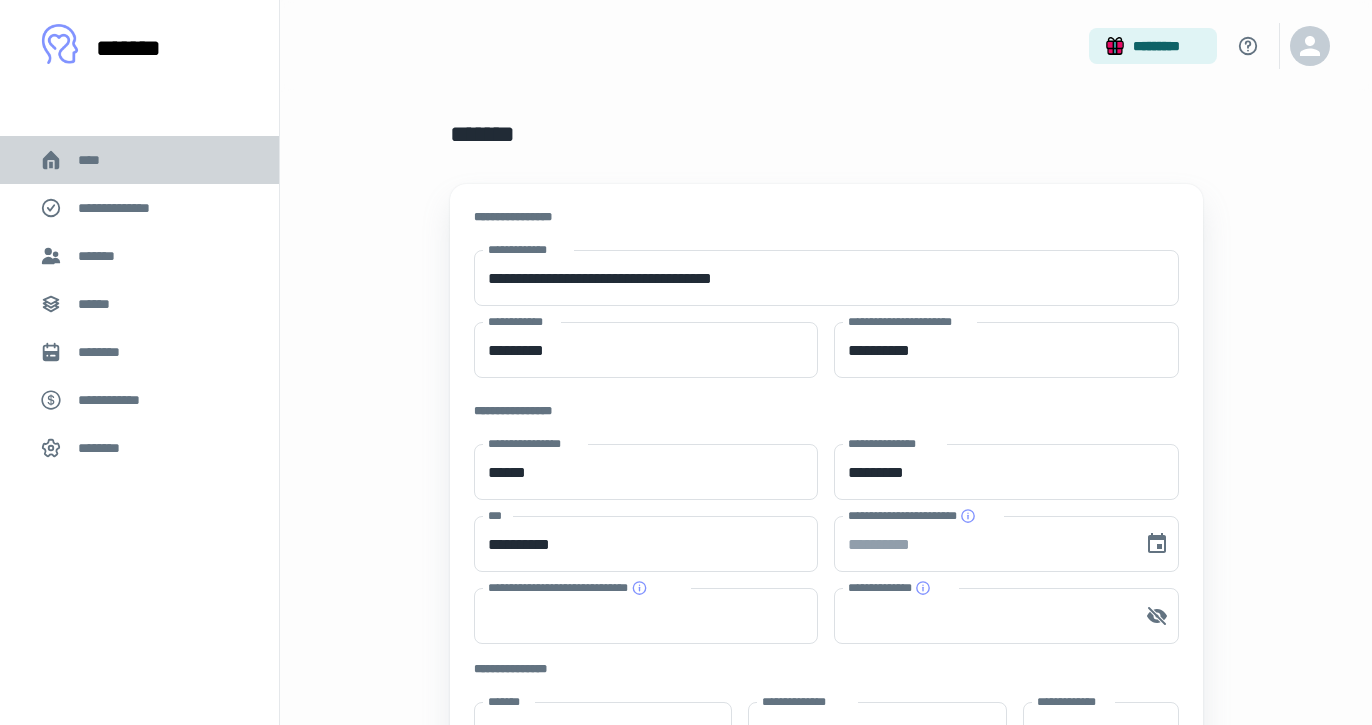 click on "****" at bounding box center [97, 160] 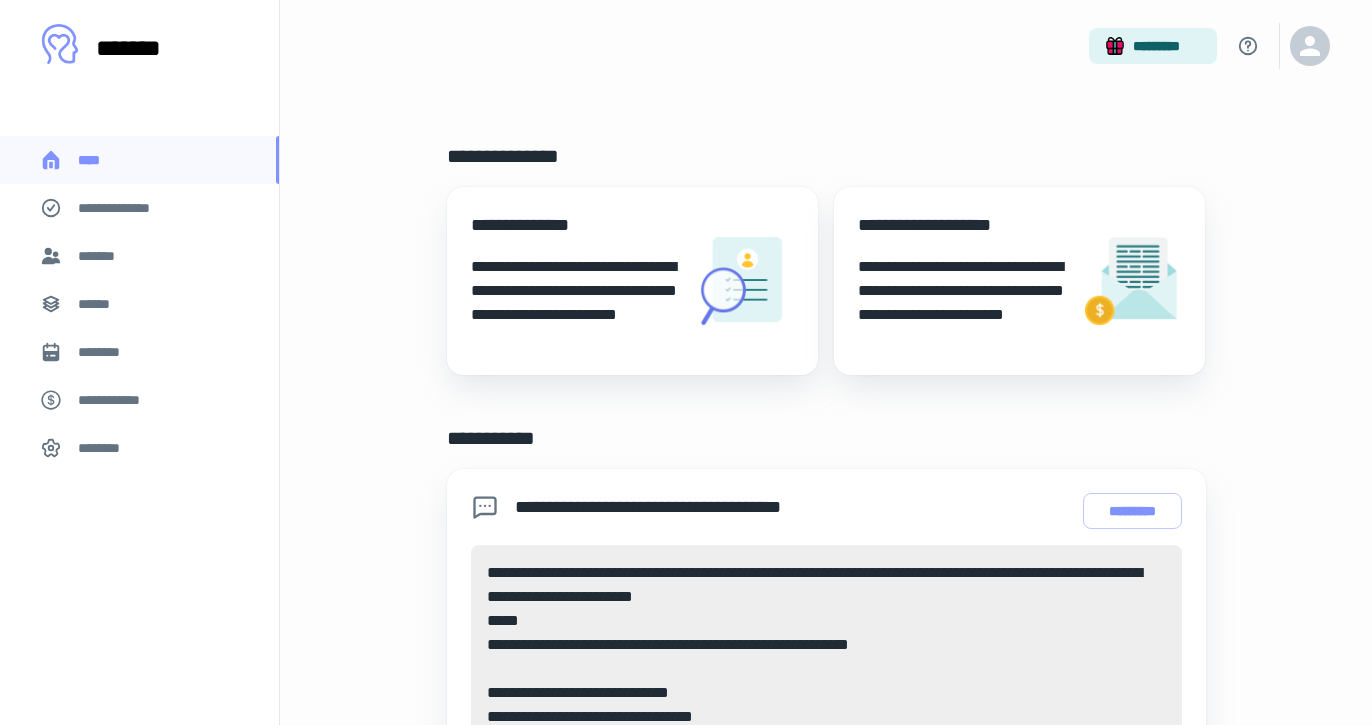 scroll, scrollTop: 0, scrollLeft: 0, axis: both 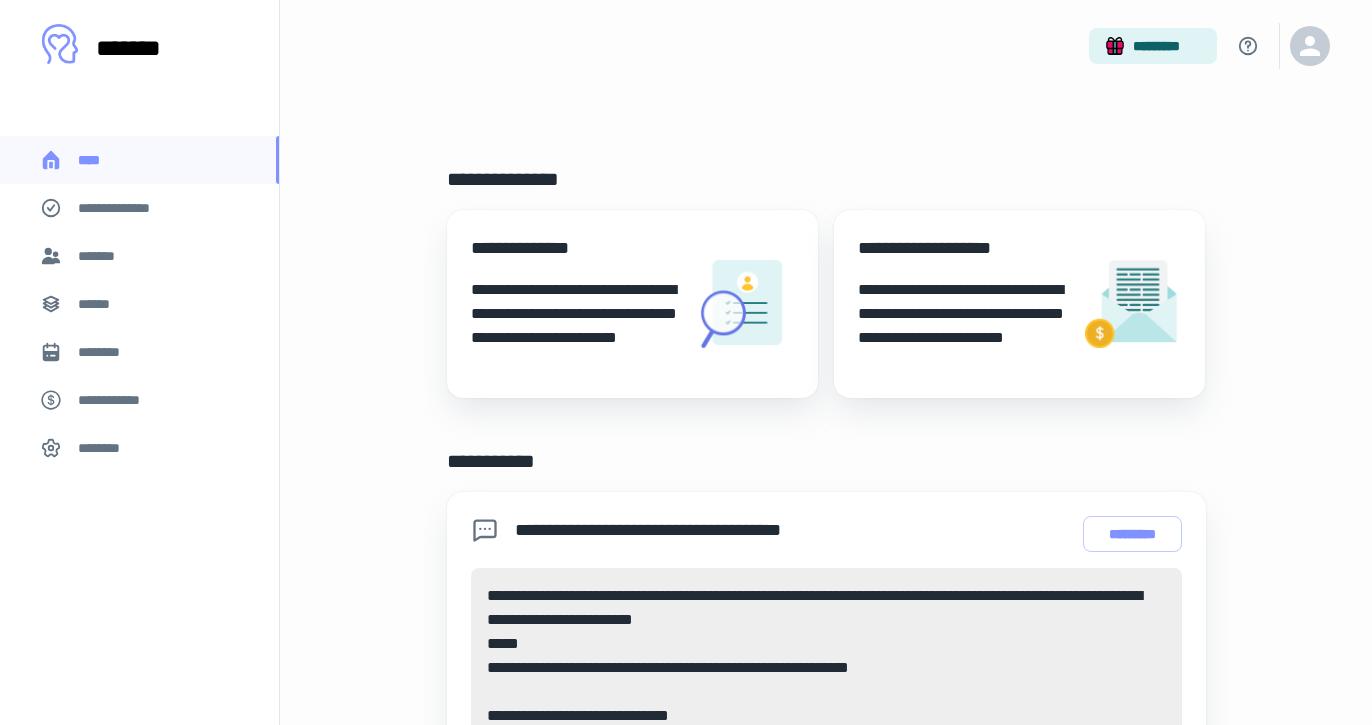 click on "********" at bounding box center [139, 448] 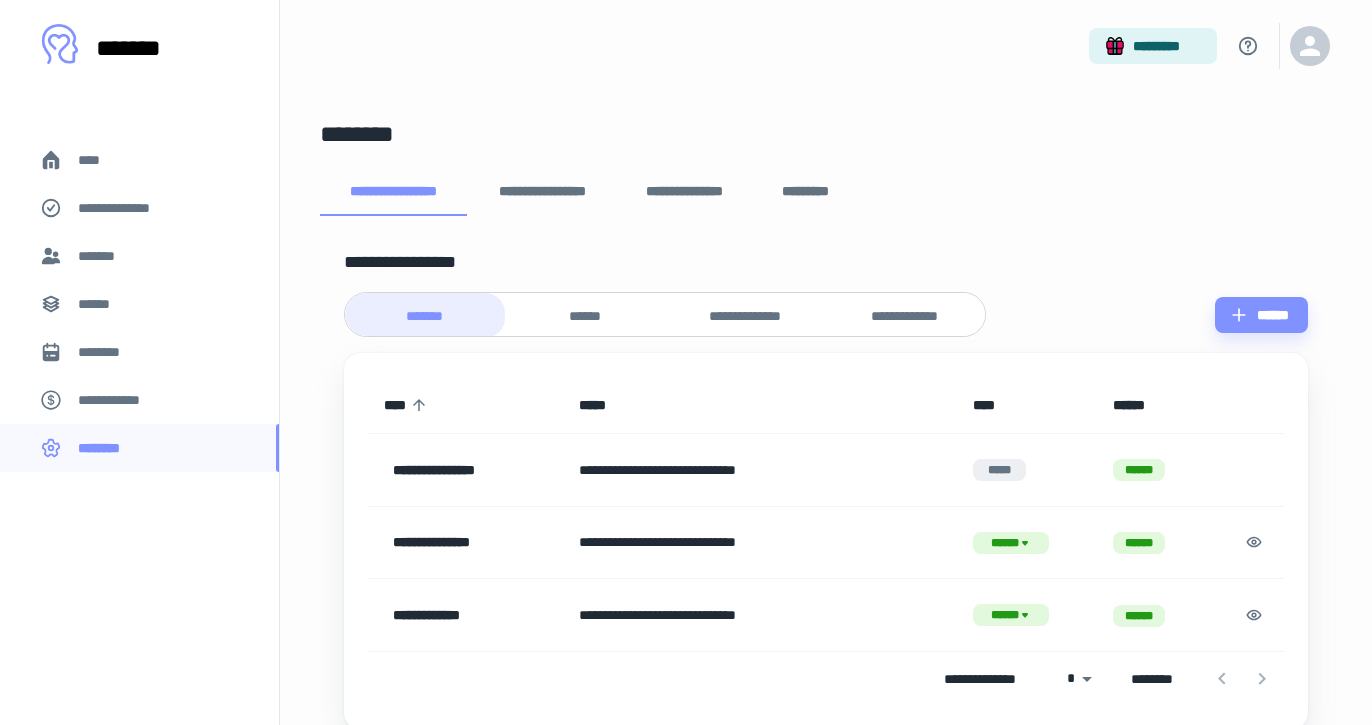 click on "********" at bounding box center [826, 142] 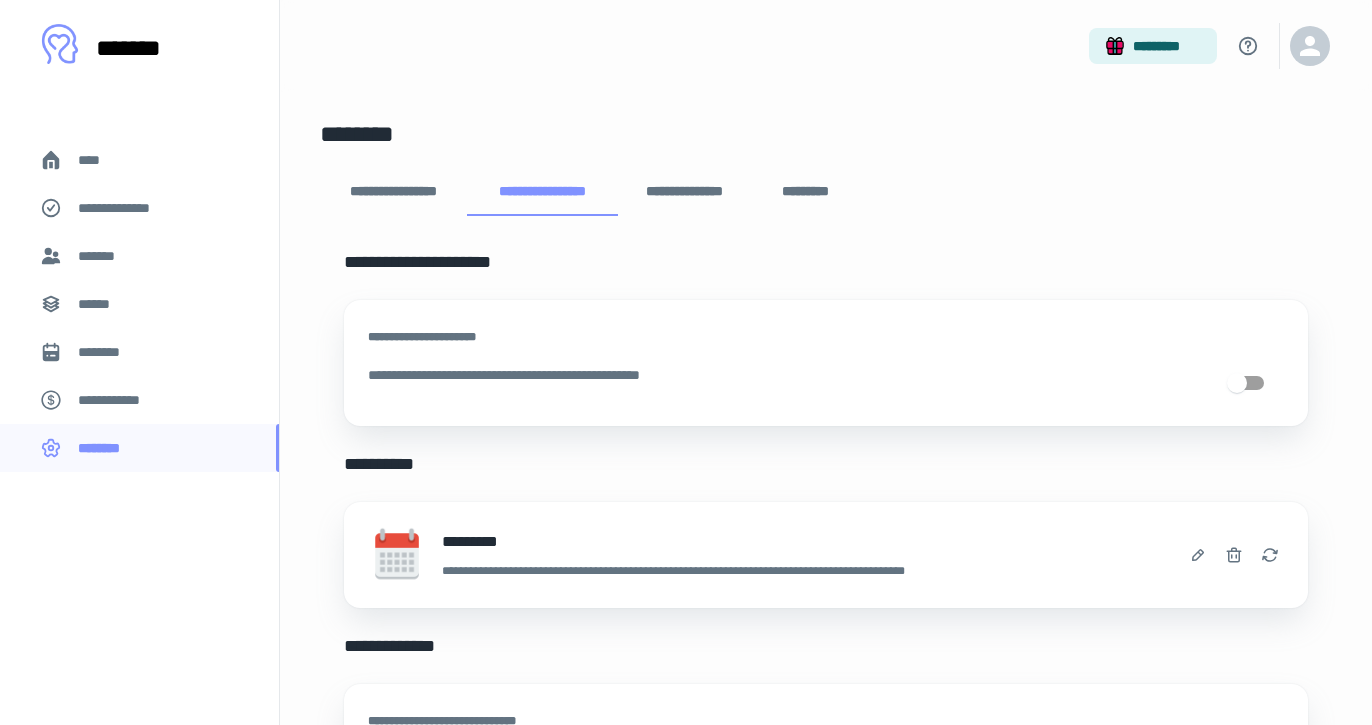 click on "**********" at bounding box center [393, 192] 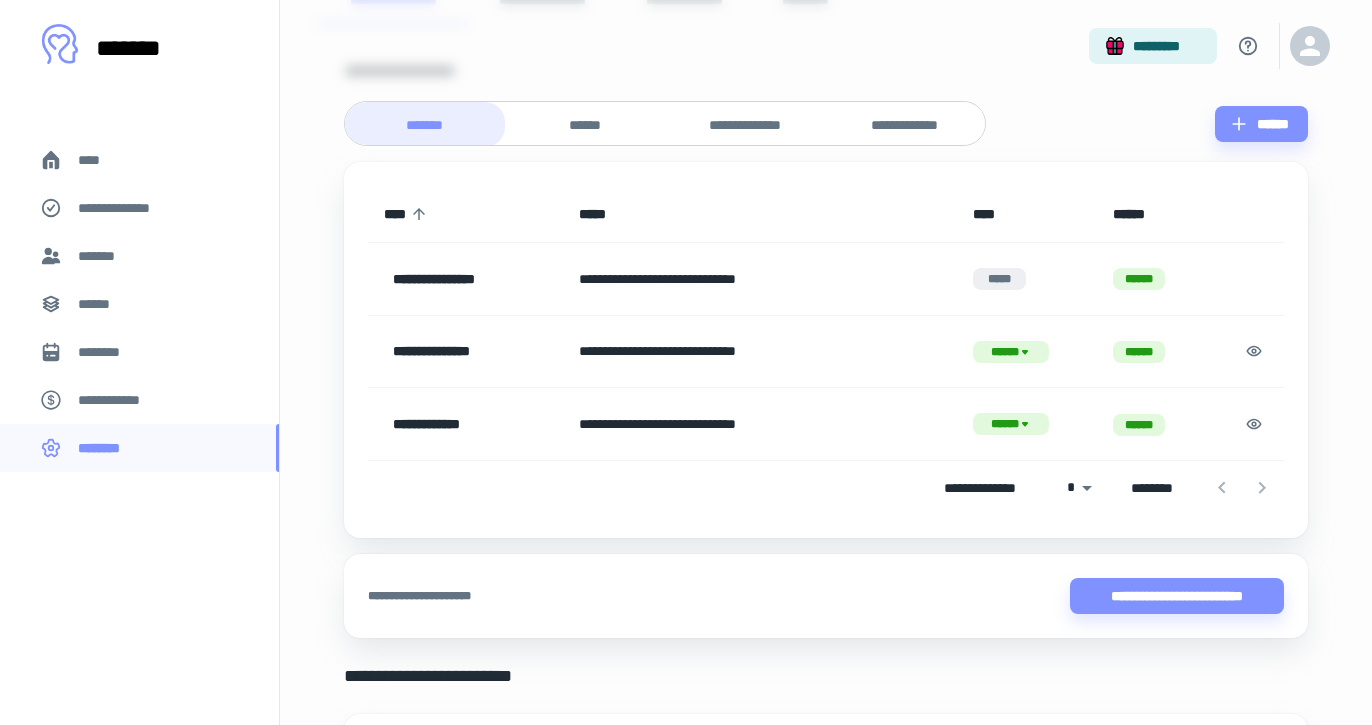 scroll, scrollTop: 279, scrollLeft: 0, axis: vertical 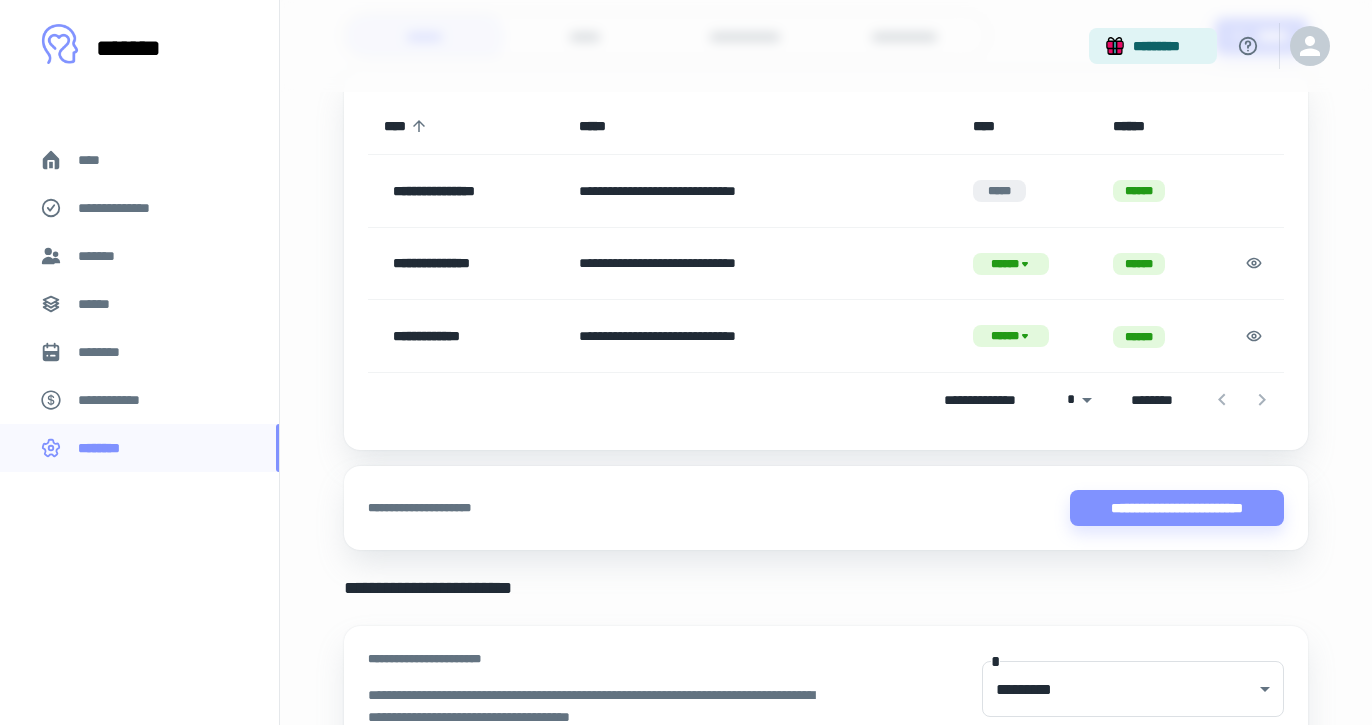 click on "**********" at bounding box center [760, 336] 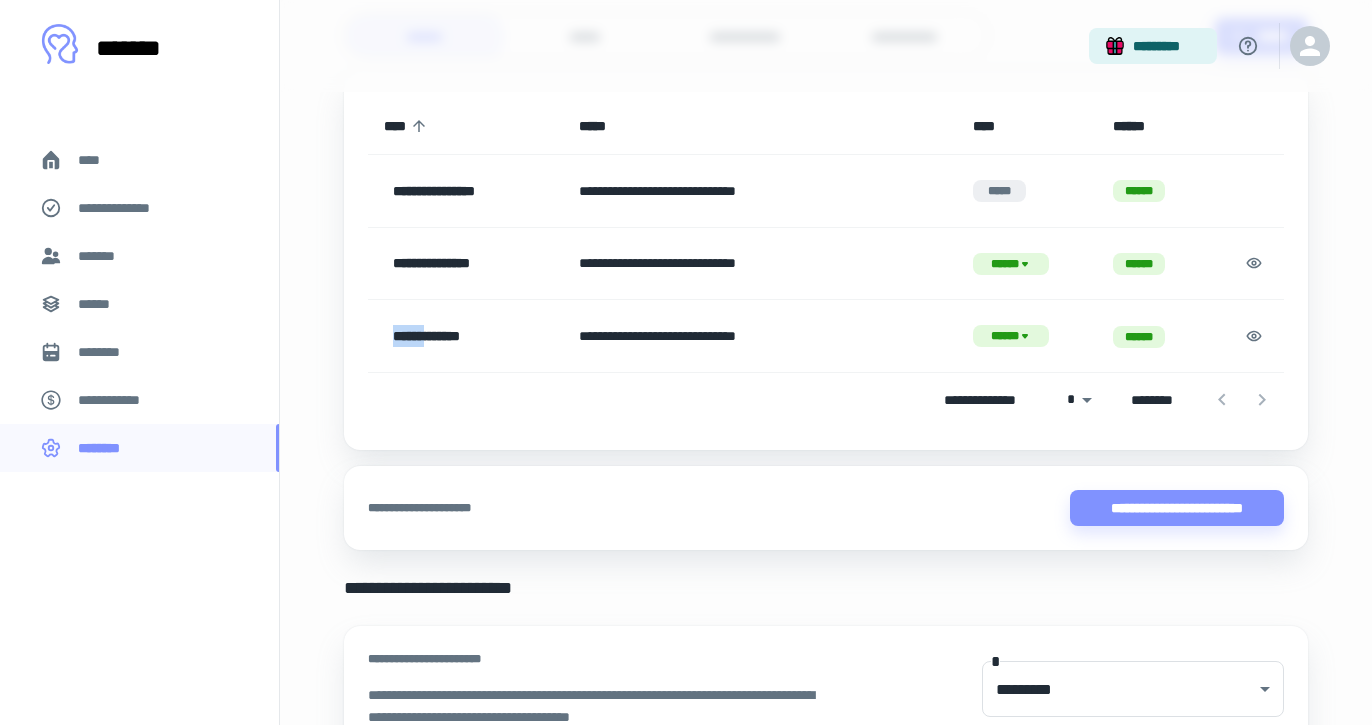 click on "**********" at bounding box center (482, 336) 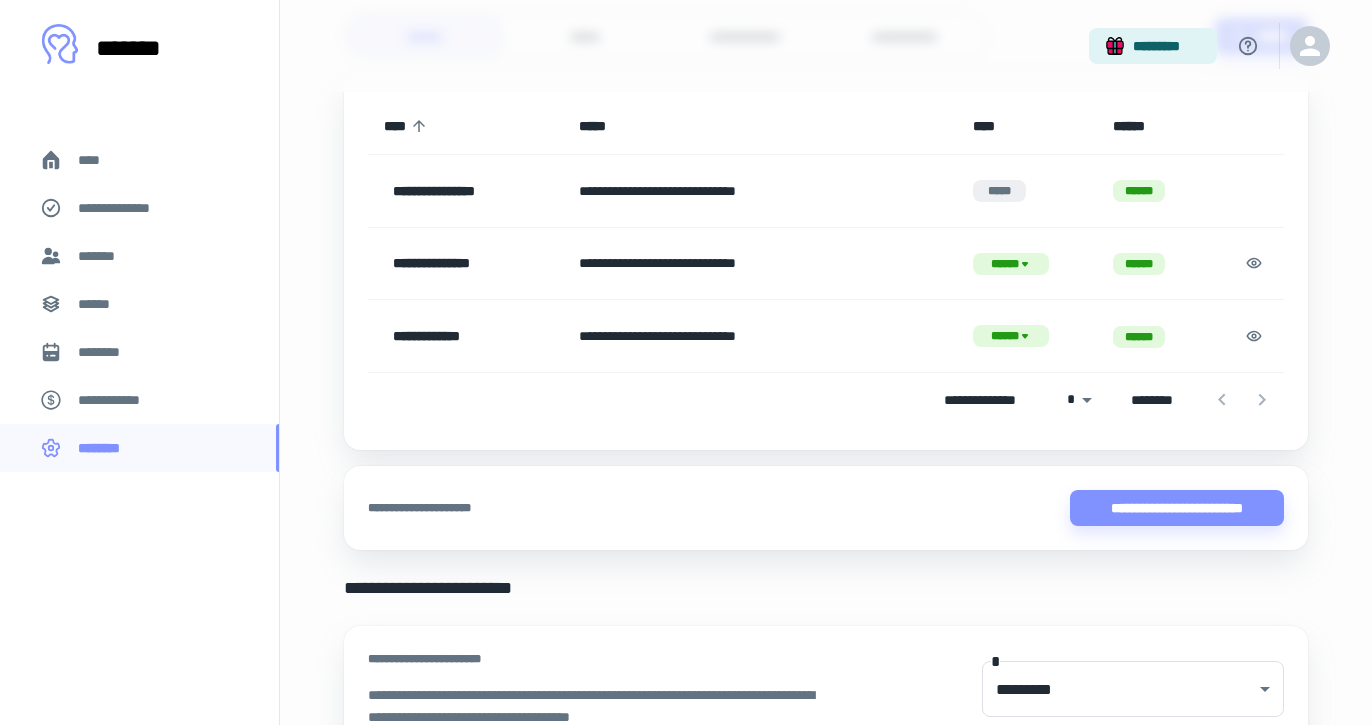 click on "**********" at bounding box center [482, 336] 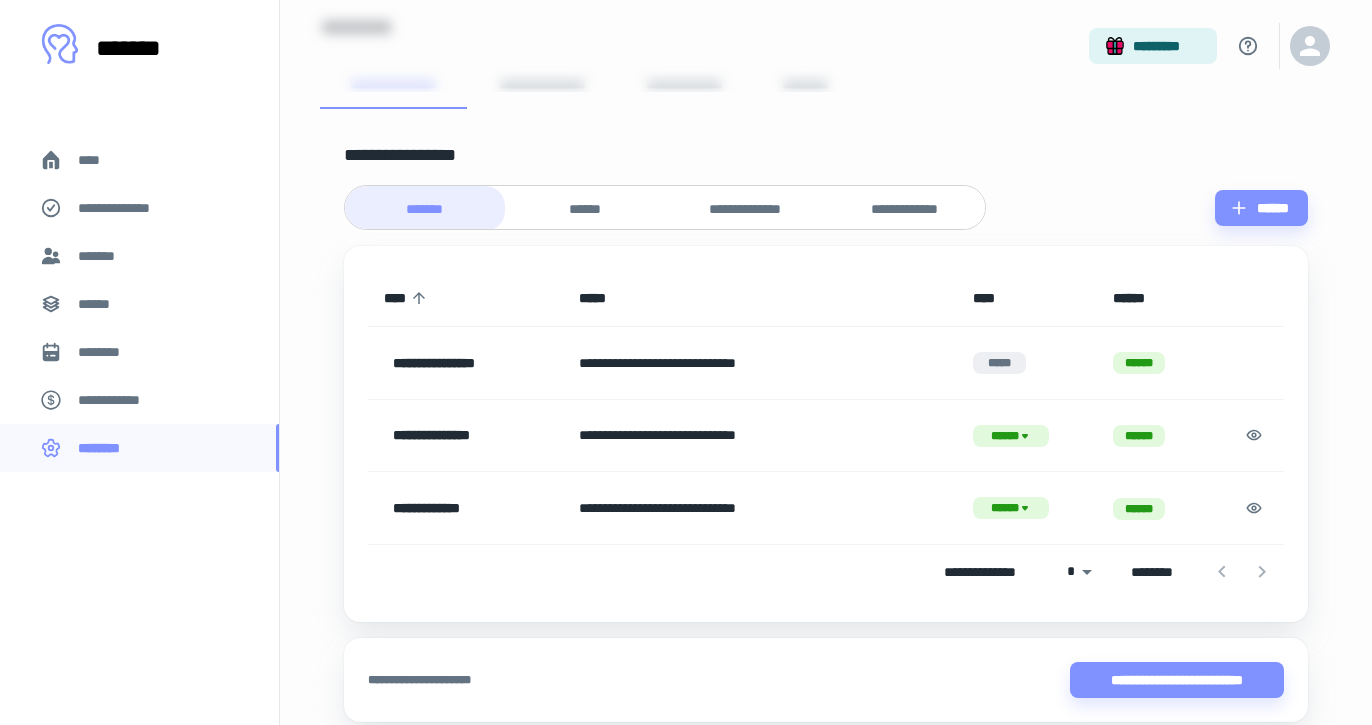 scroll, scrollTop: 108, scrollLeft: 0, axis: vertical 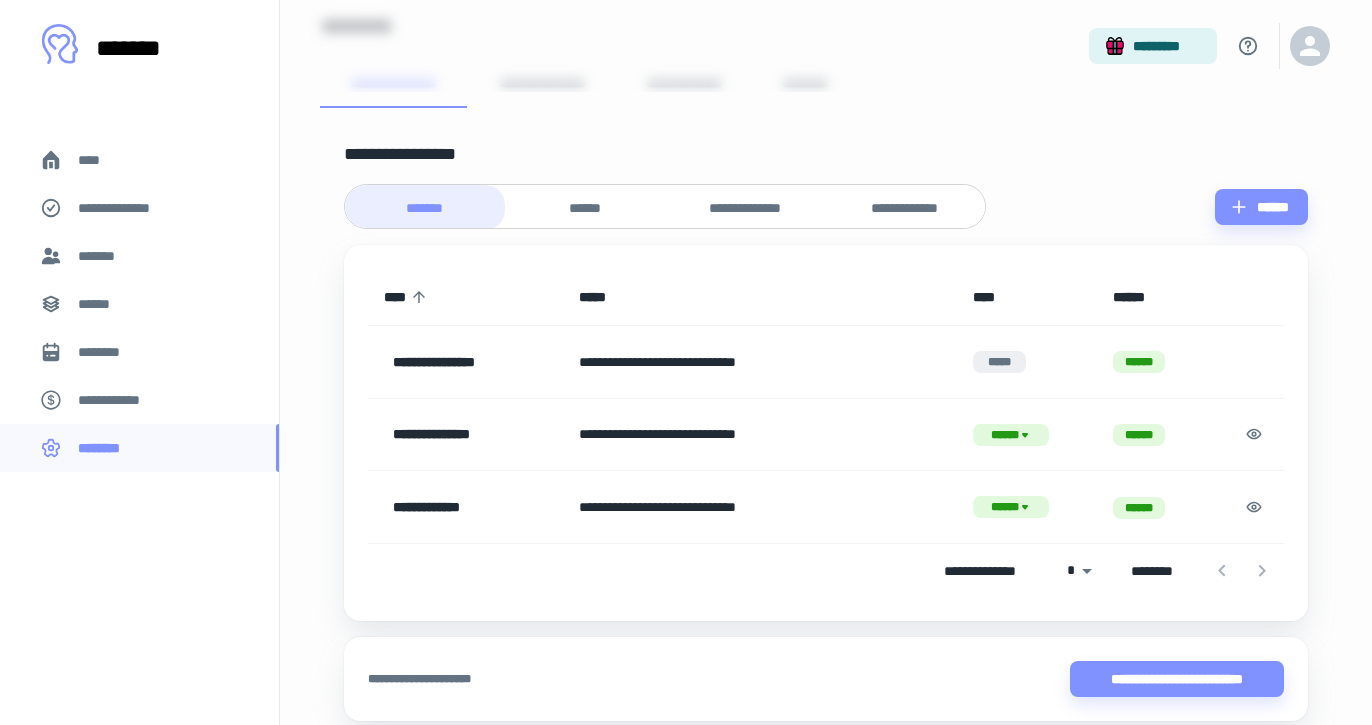 click on "**********" at bounding box center (482, 362) 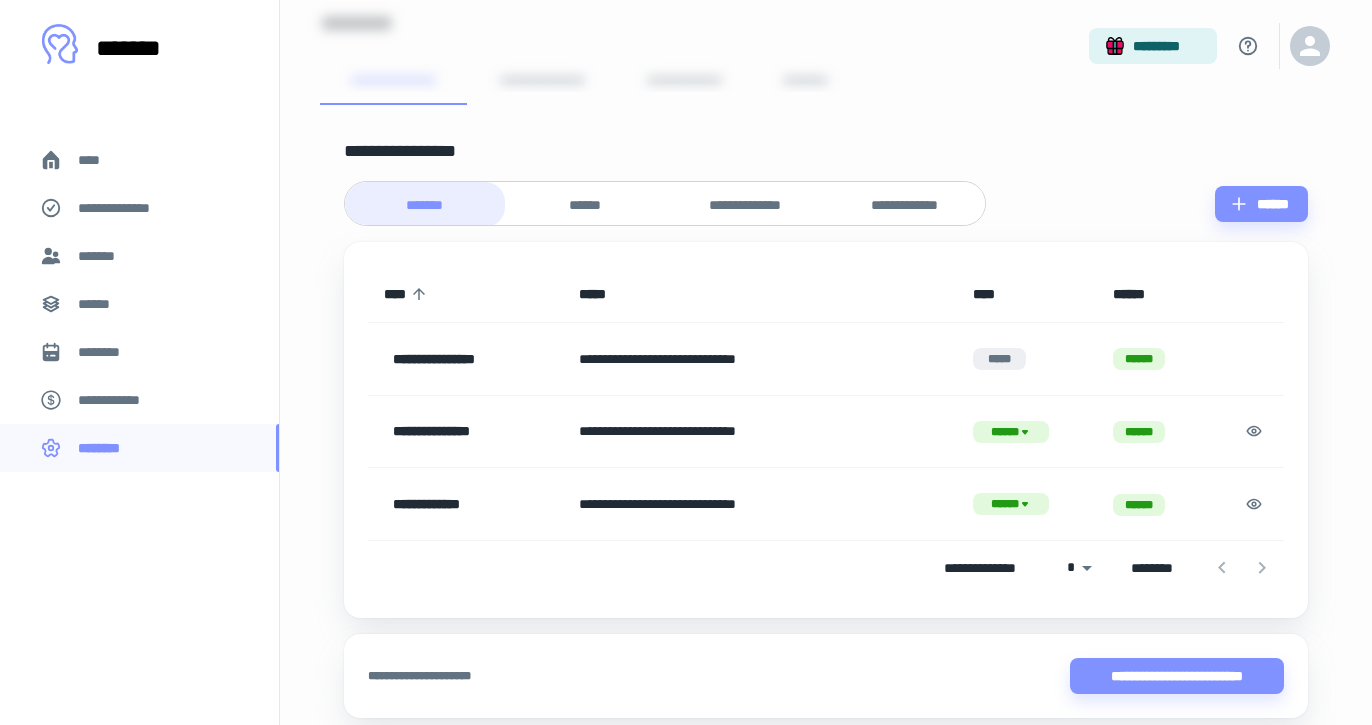 scroll, scrollTop: 0, scrollLeft: 0, axis: both 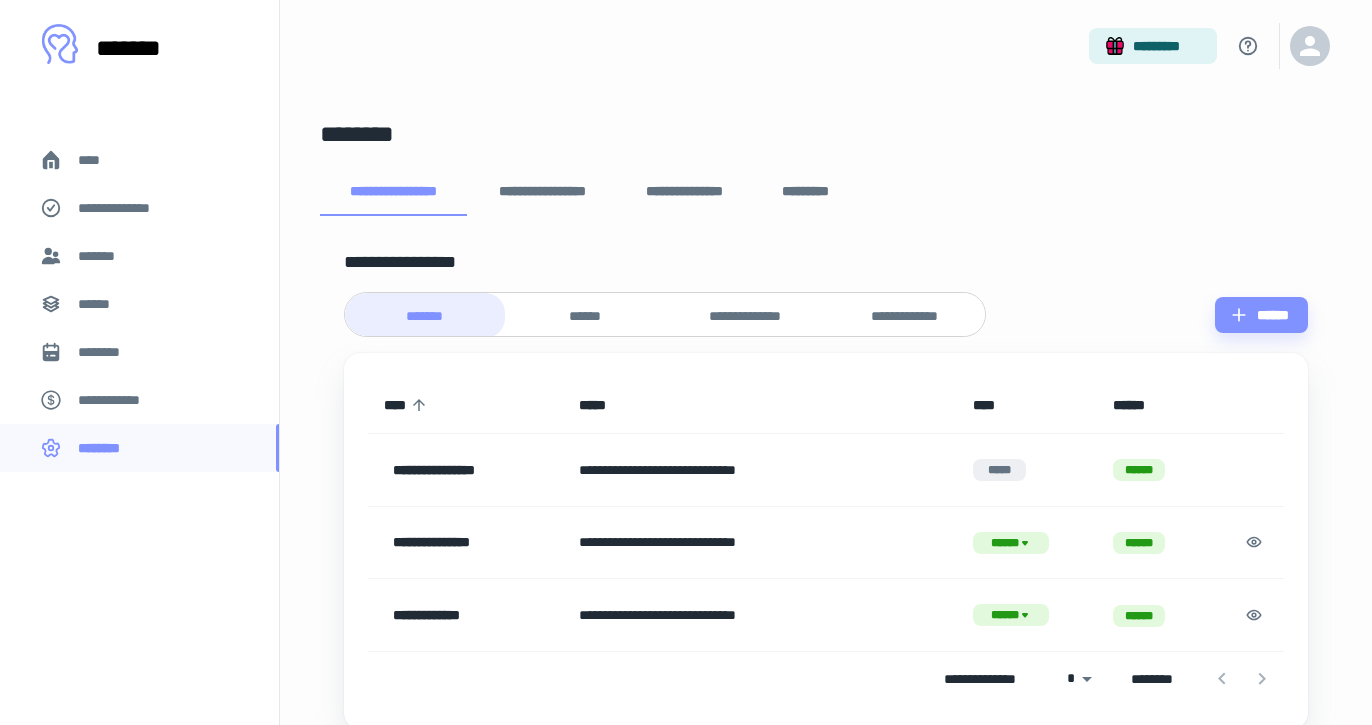 click on "**********" at bounding box center [542, 192] 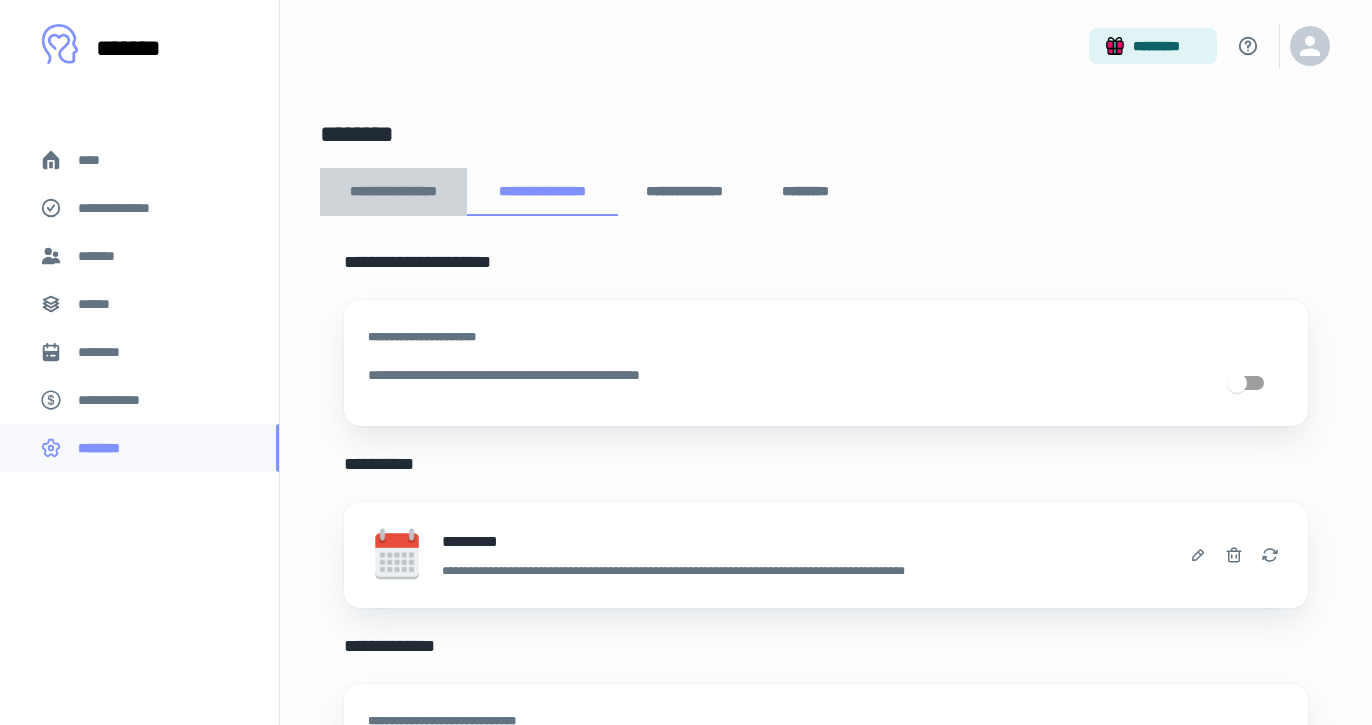 click on "**********" at bounding box center (393, 192) 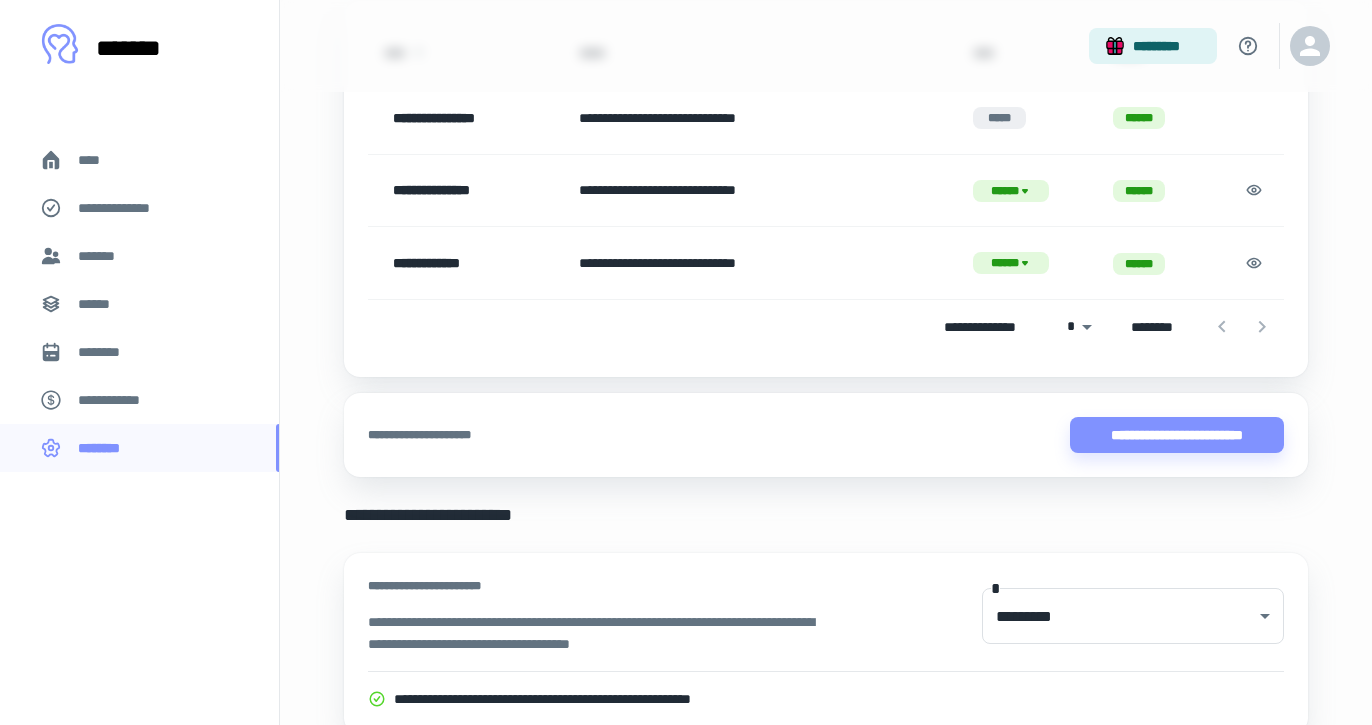 scroll, scrollTop: 350, scrollLeft: 0, axis: vertical 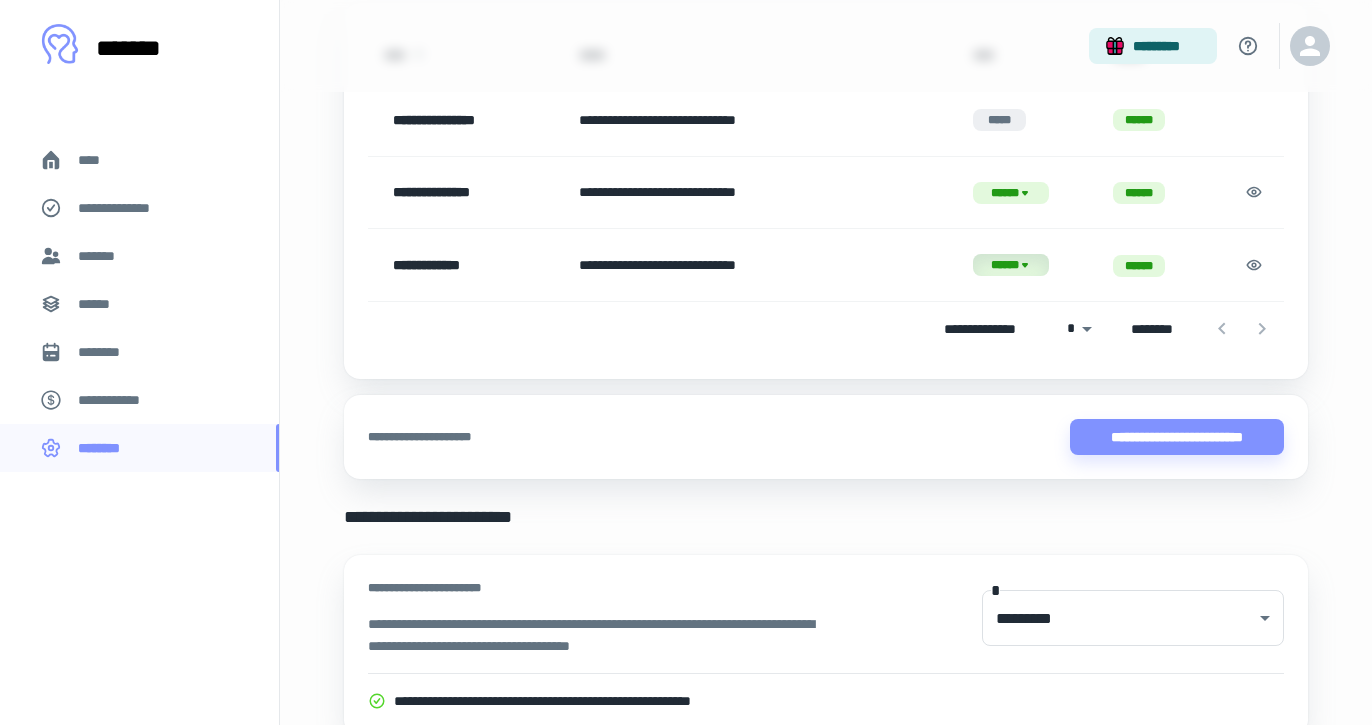 click on "******" at bounding box center (1011, 265) 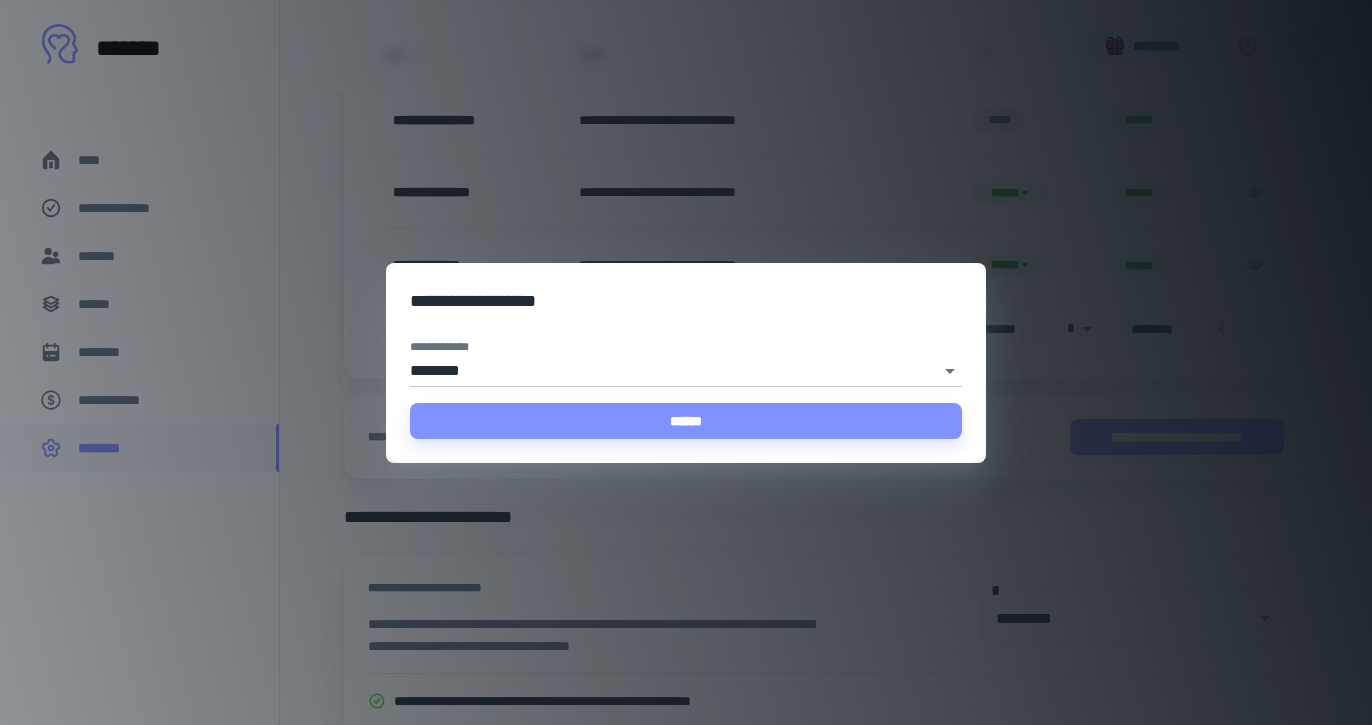 click on "**********" at bounding box center (686, 362) 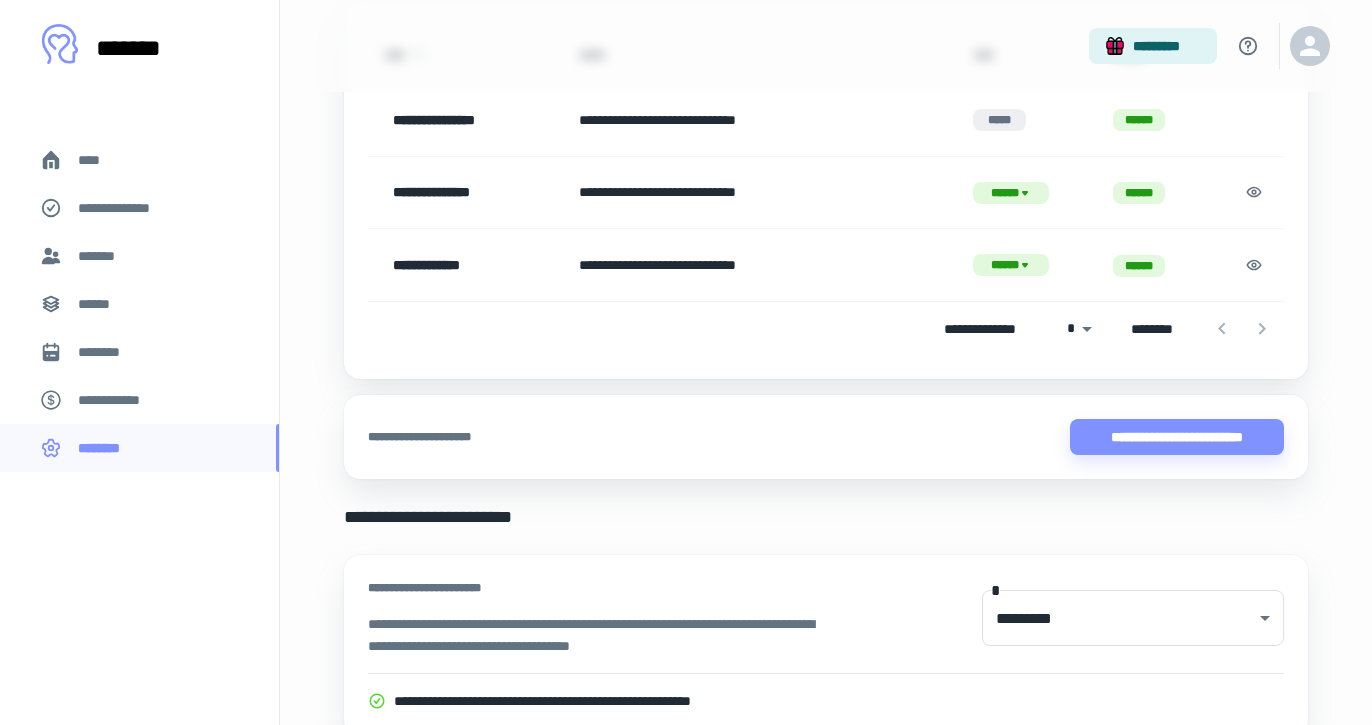 click on "******" at bounding box center [1139, 266] 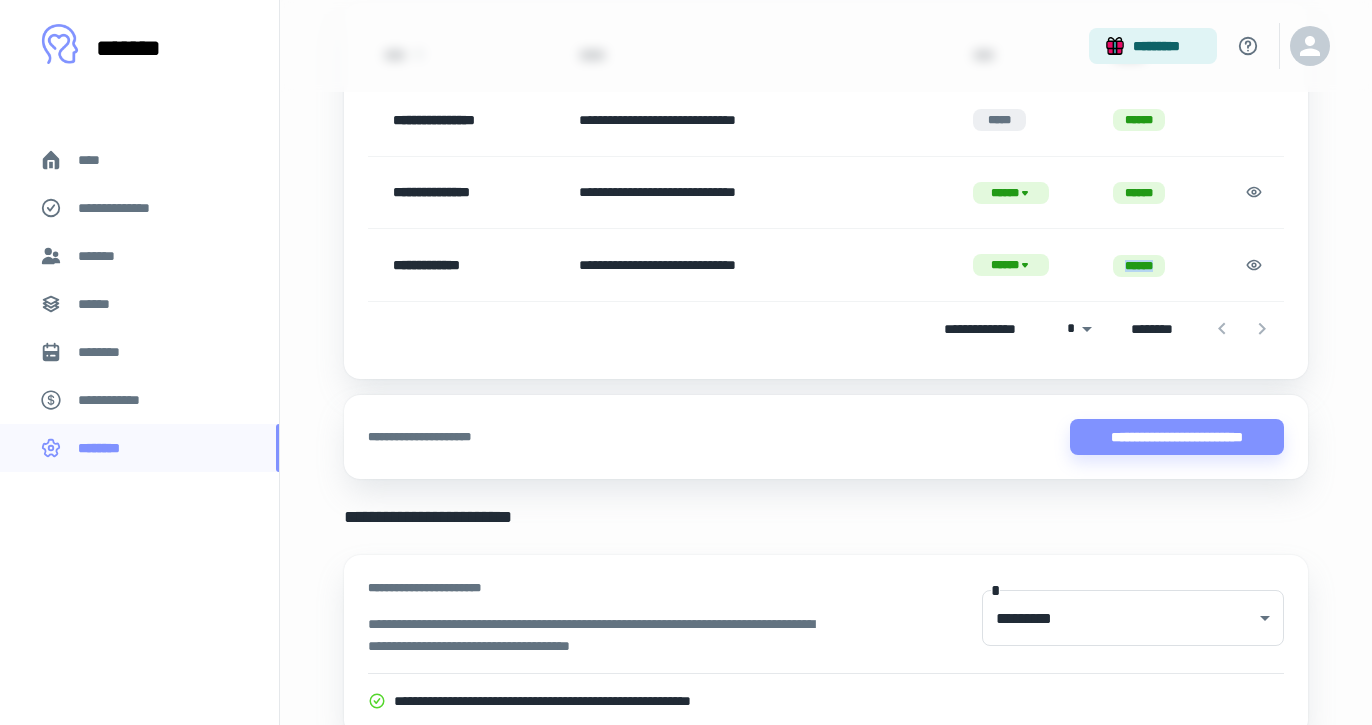 click on "******" at bounding box center (1139, 266) 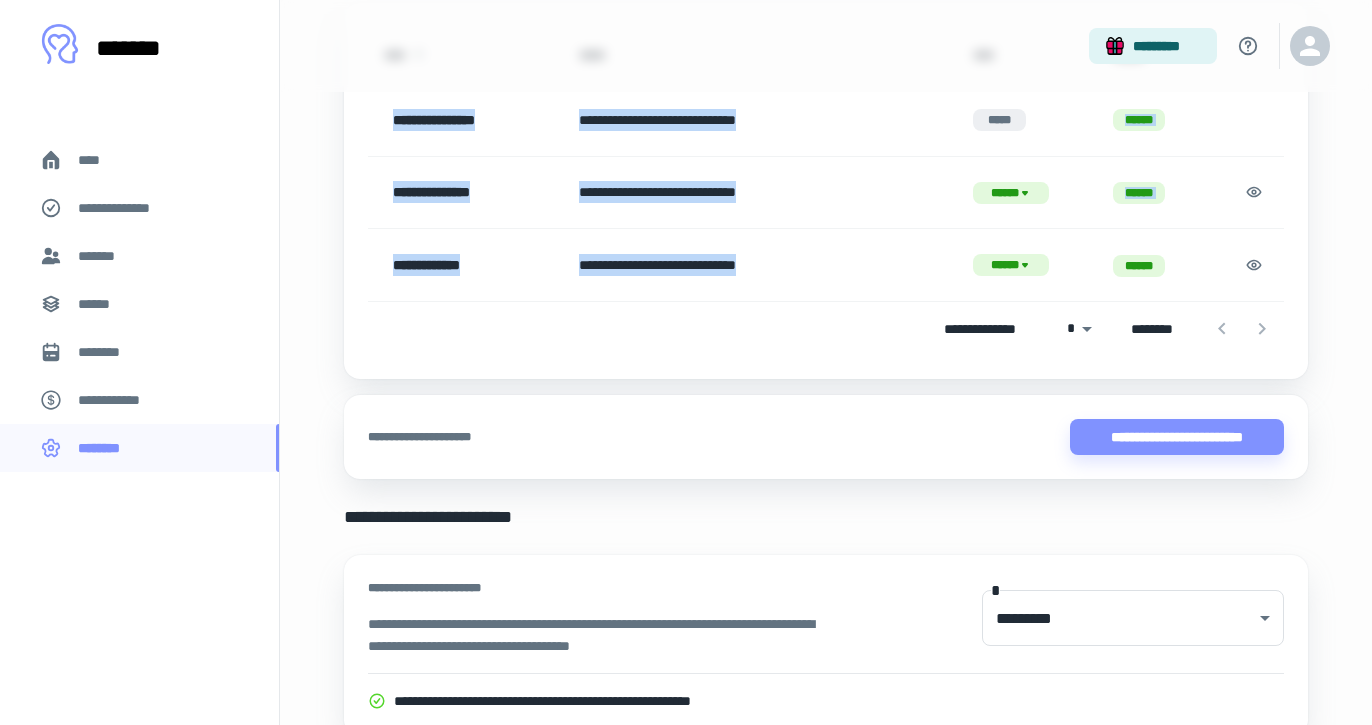 click on "******" at bounding box center (1139, 266) 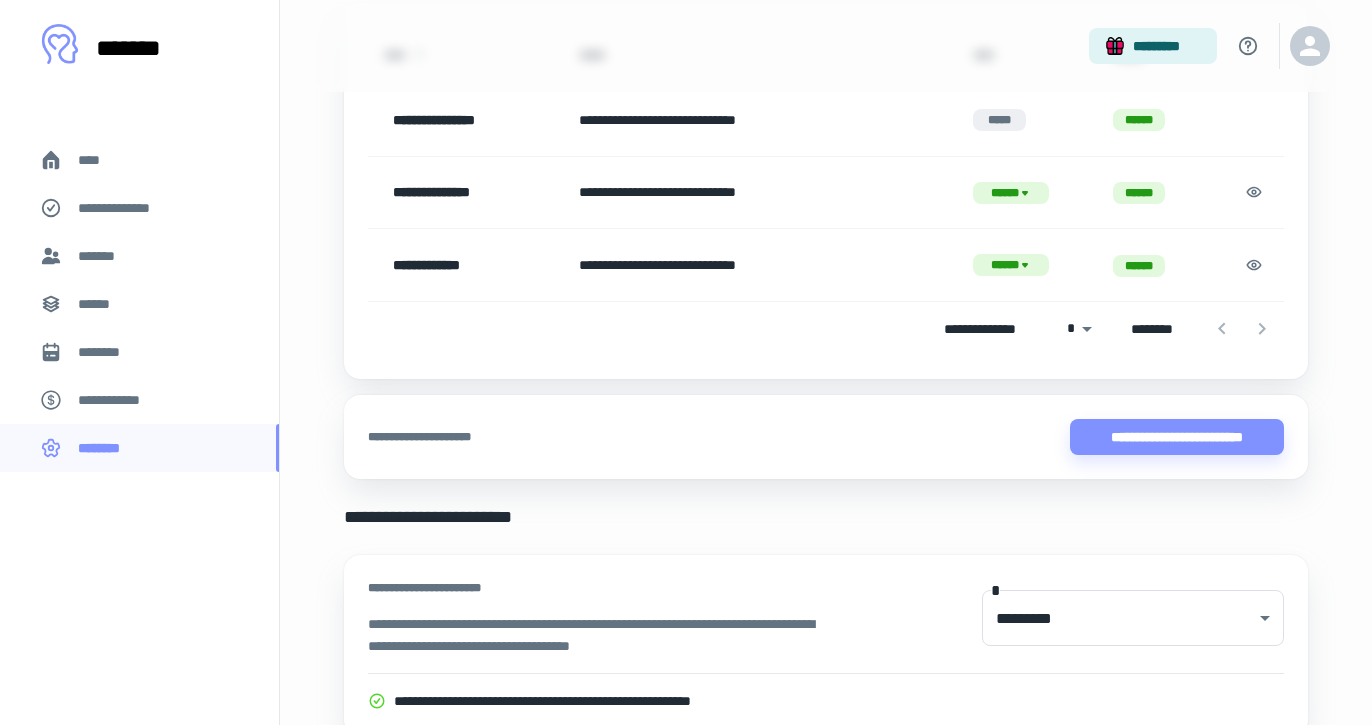 click on "******" at bounding box center [1151, 265] 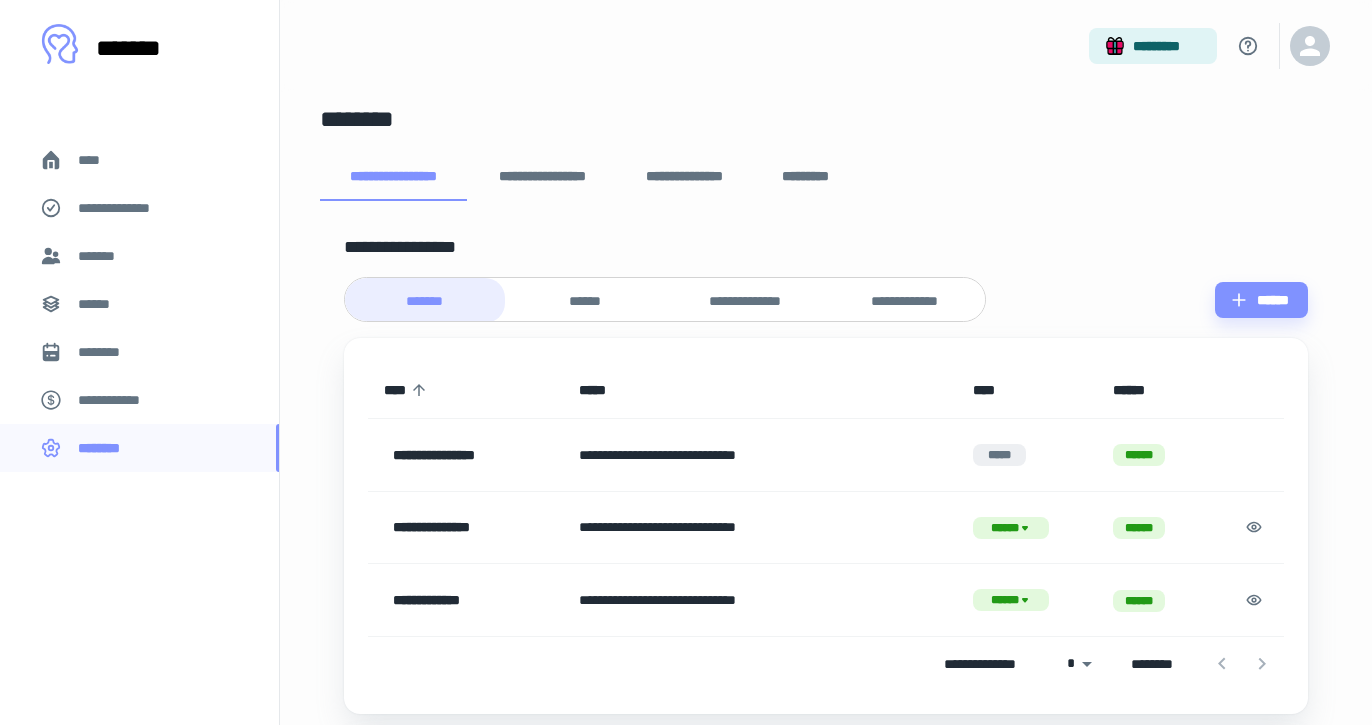 scroll, scrollTop: 0, scrollLeft: 0, axis: both 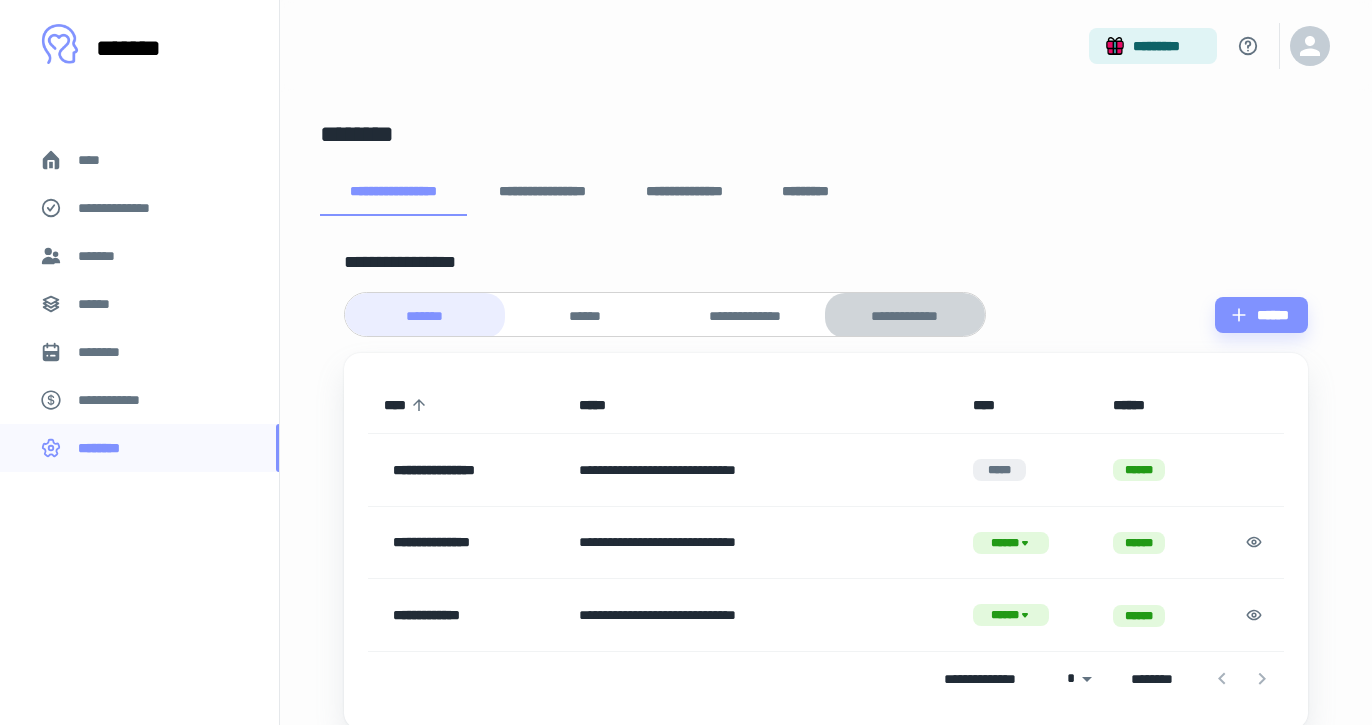 click on "**********" at bounding box center [905, 316] 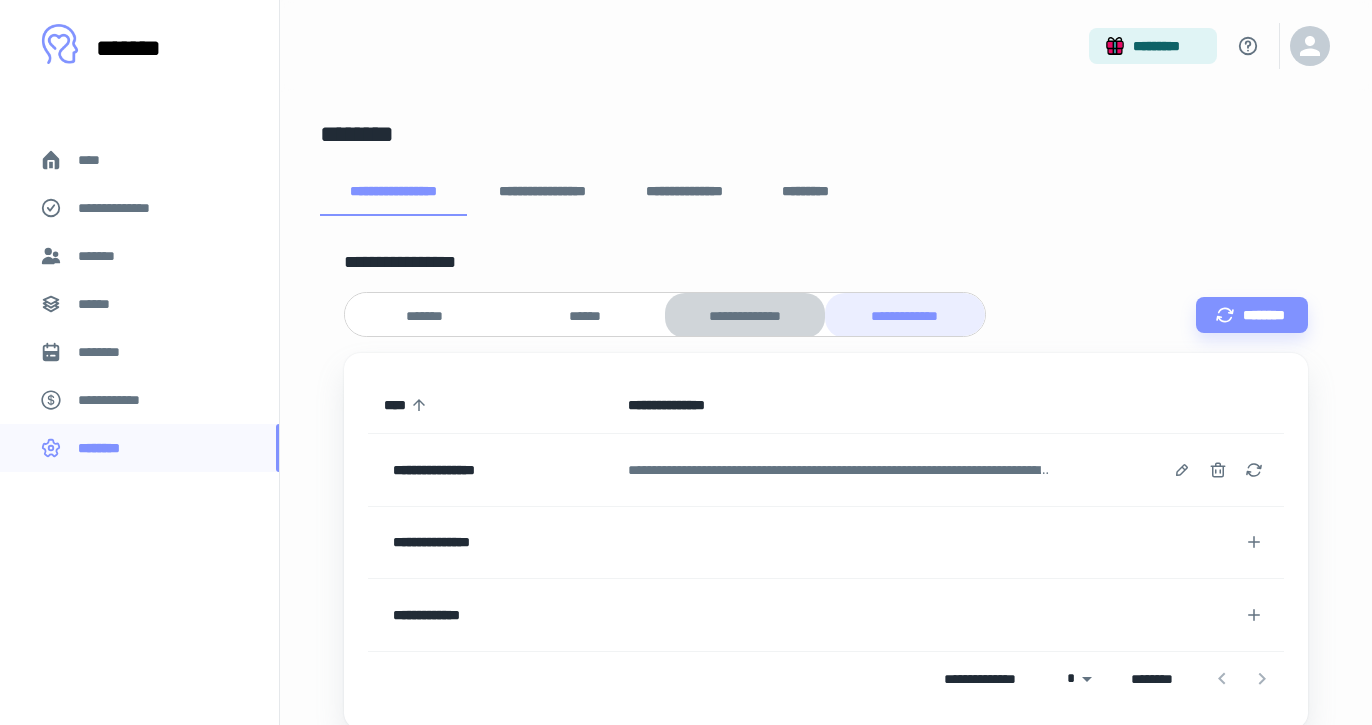 click on "**********" at bounding box center (745, 316) 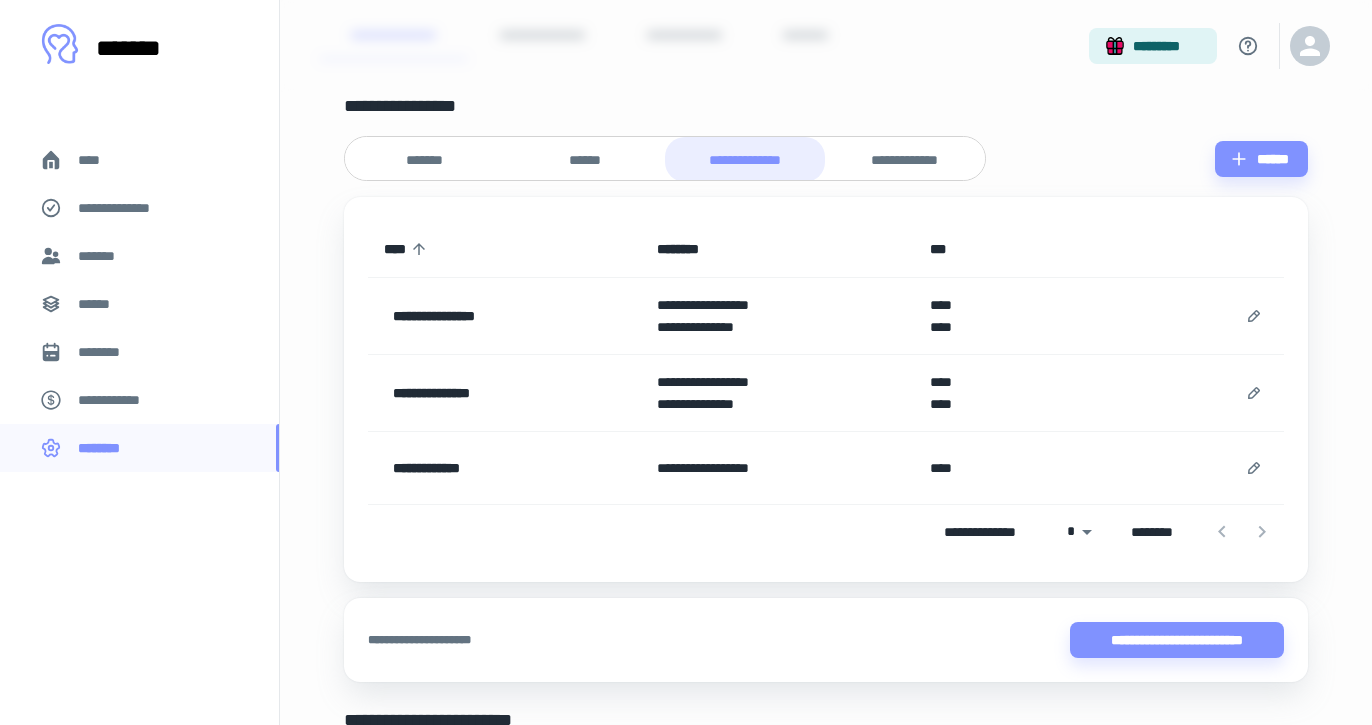 scroll, scrollTop: 194, scrollLeft: 0, axis: vertical 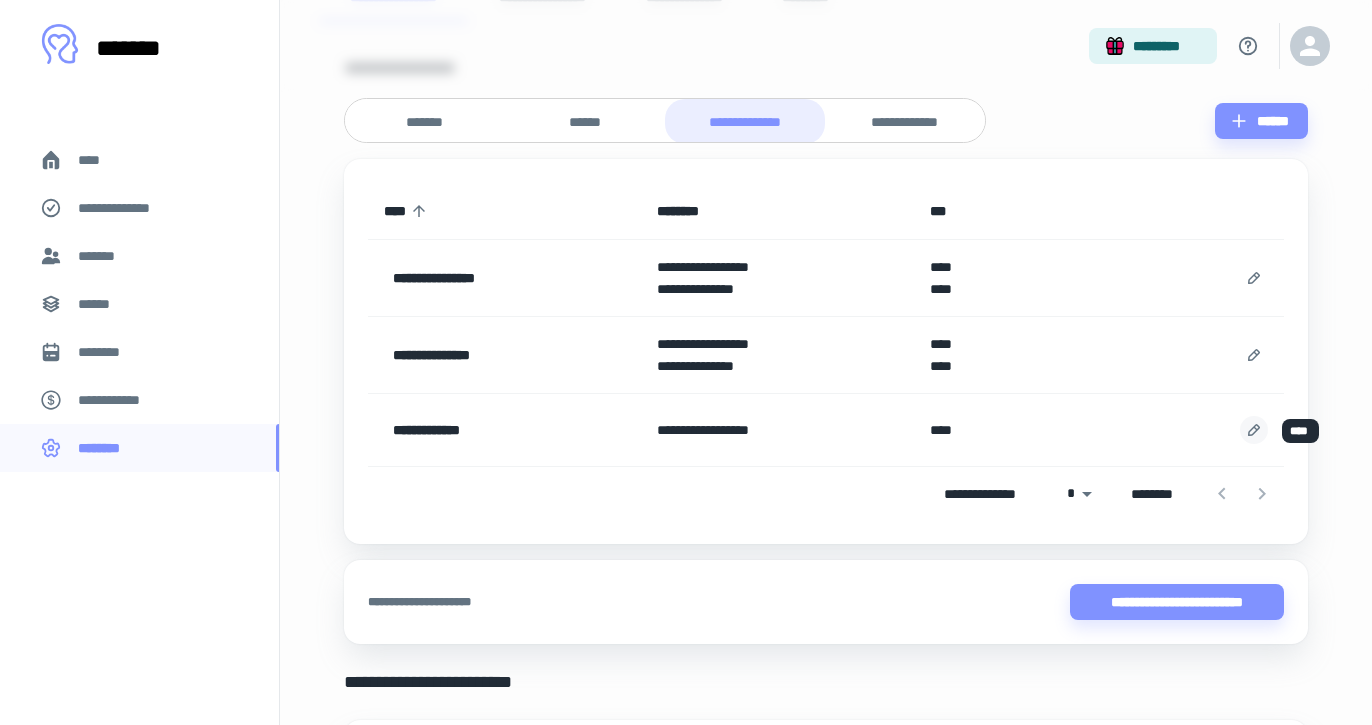 click 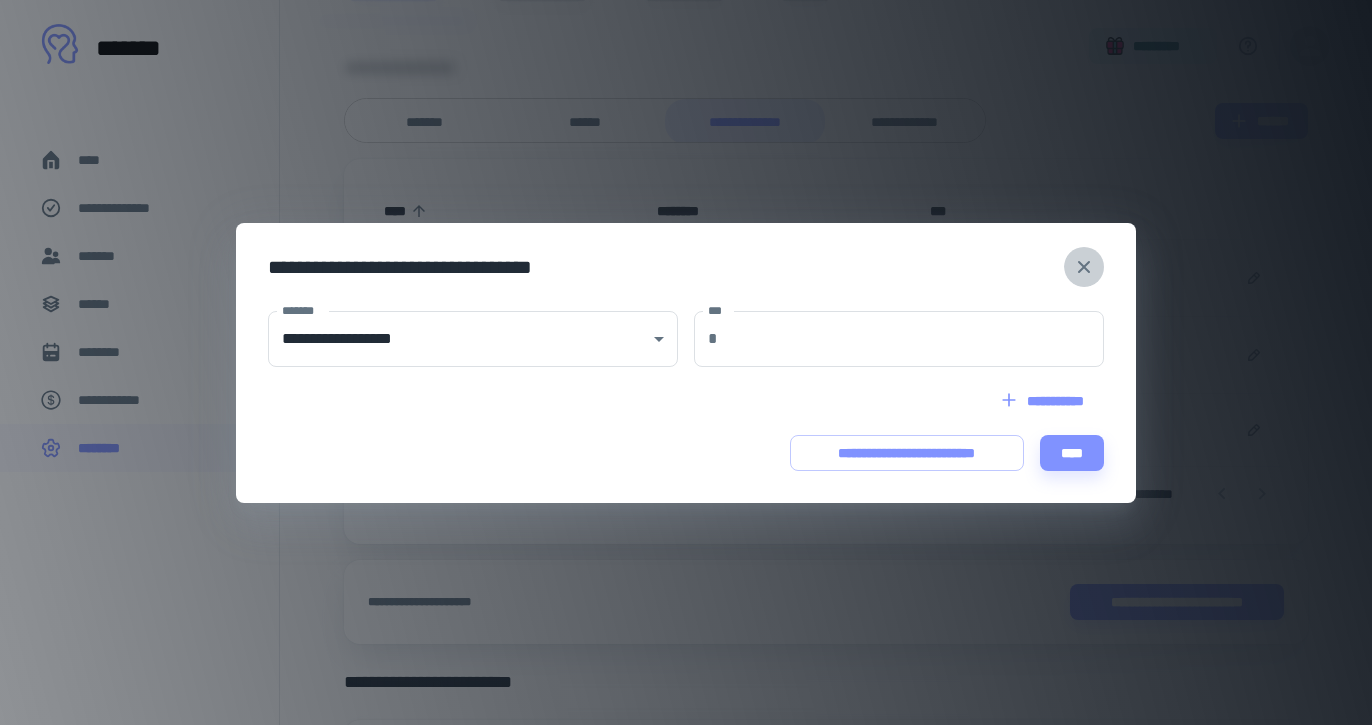 click 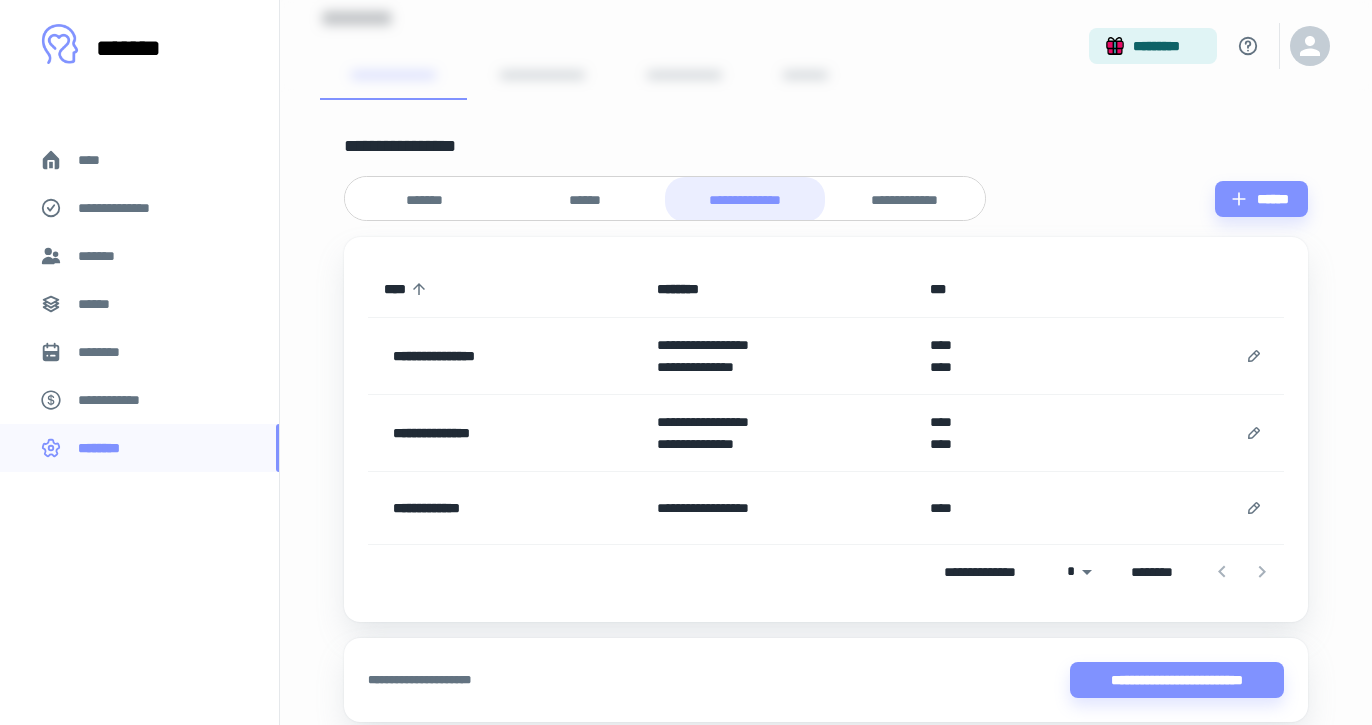 scroll, scrollTop: 114, scrollLeft: 0, axis: vertical 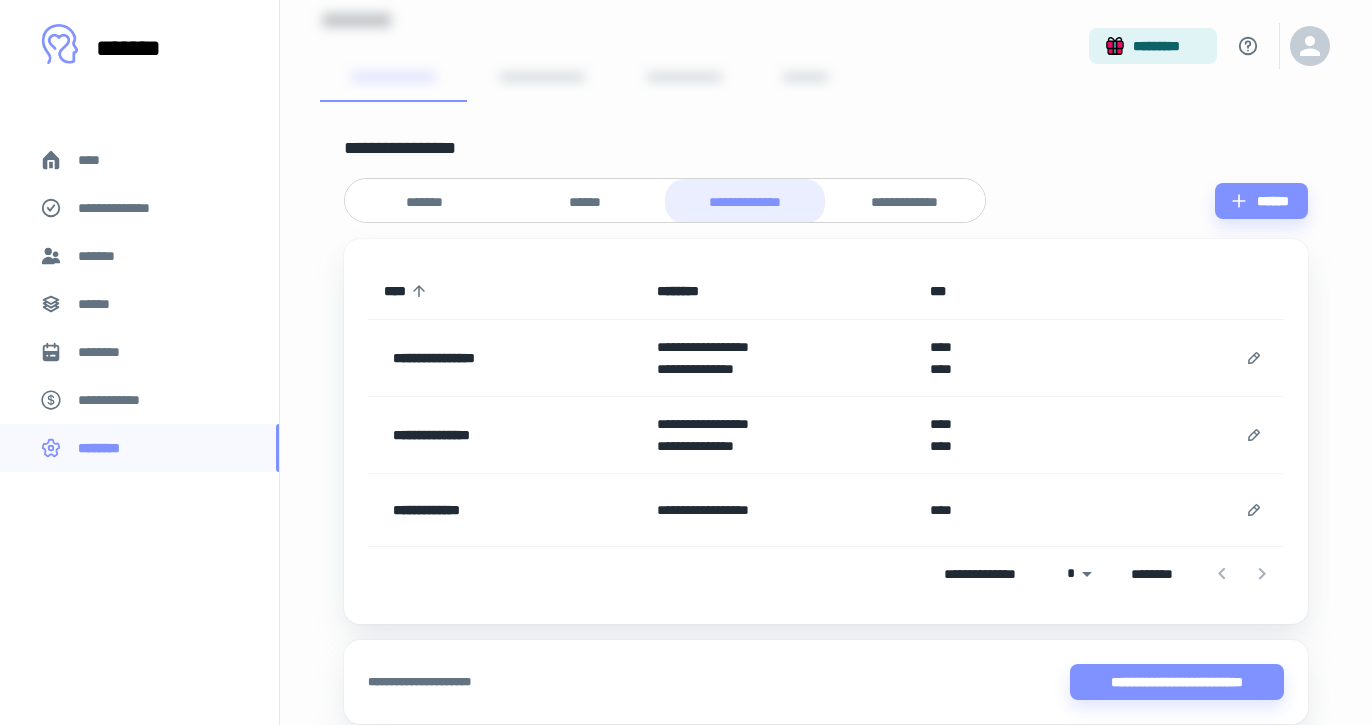 click on "**********" at bounding box center (802, 446) 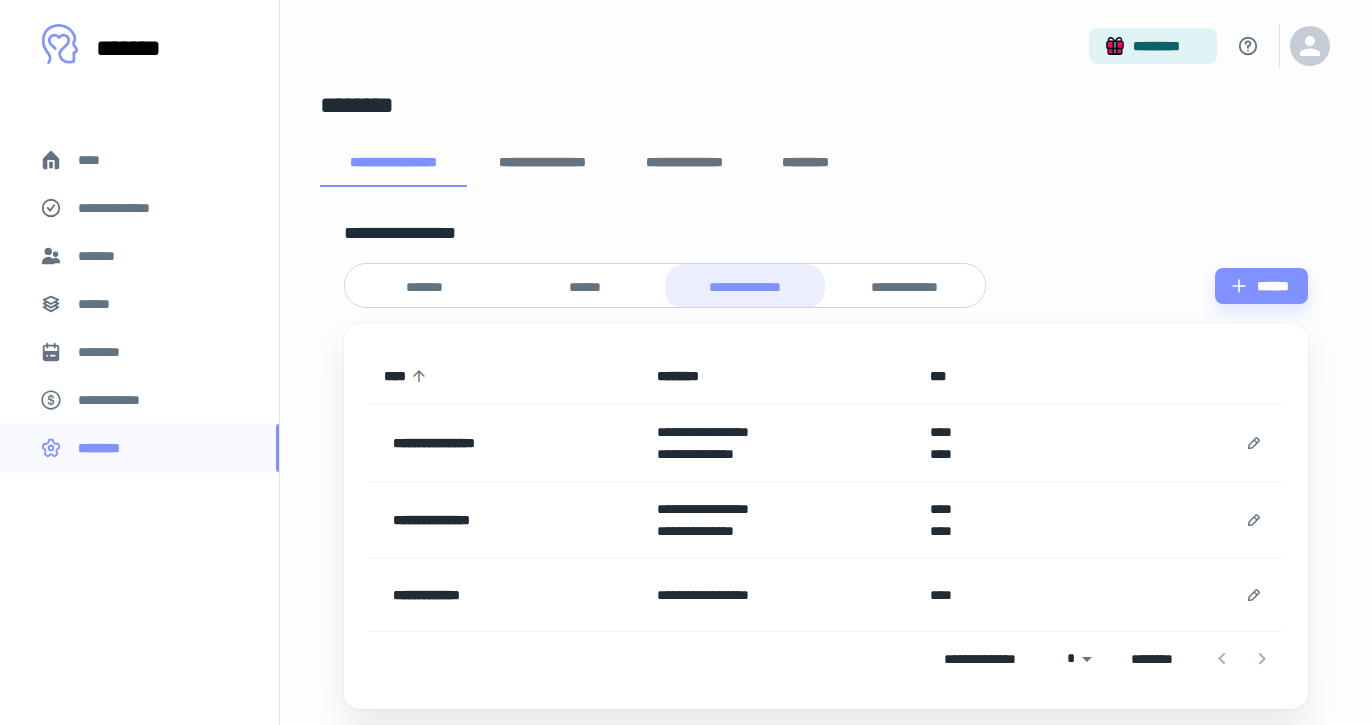 scroll, scrollTop: 0, scrollLeft: 0, axis: both 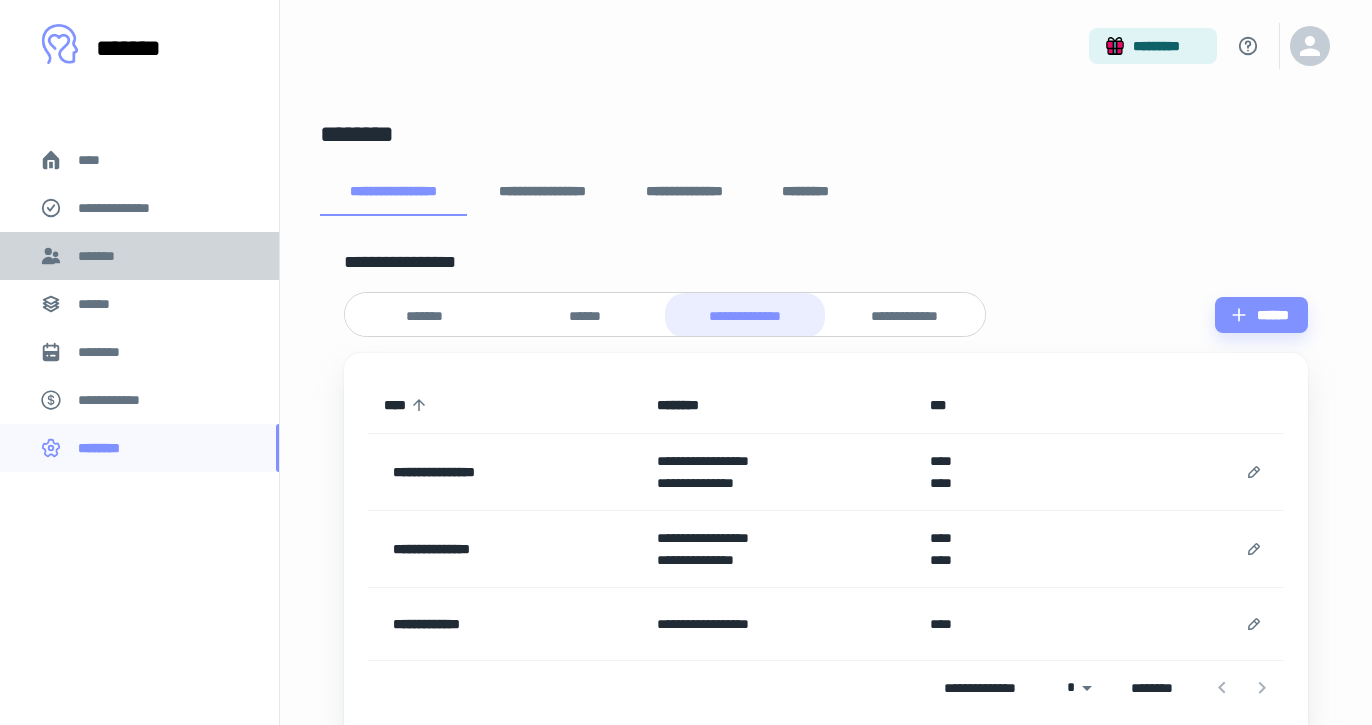 click on "*******" at bounding box center [100, 256] 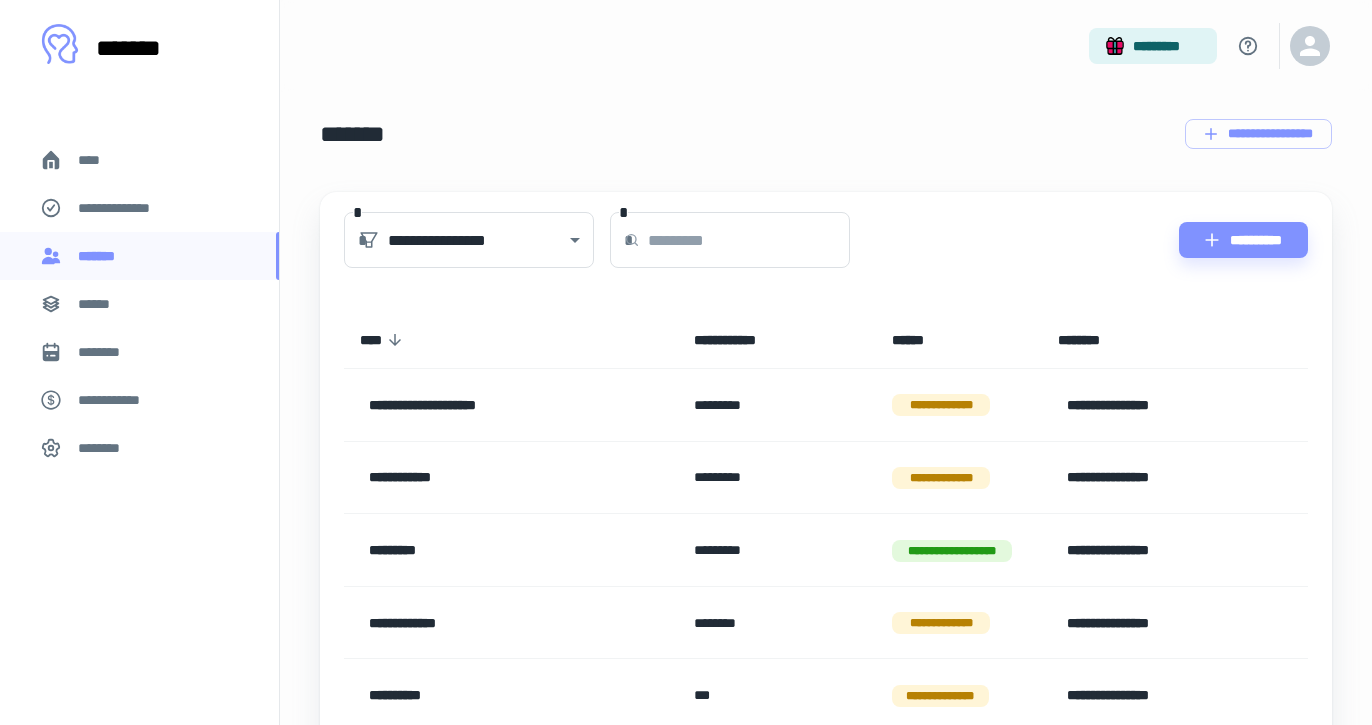 click on "********" at bounding box center [105, 448] 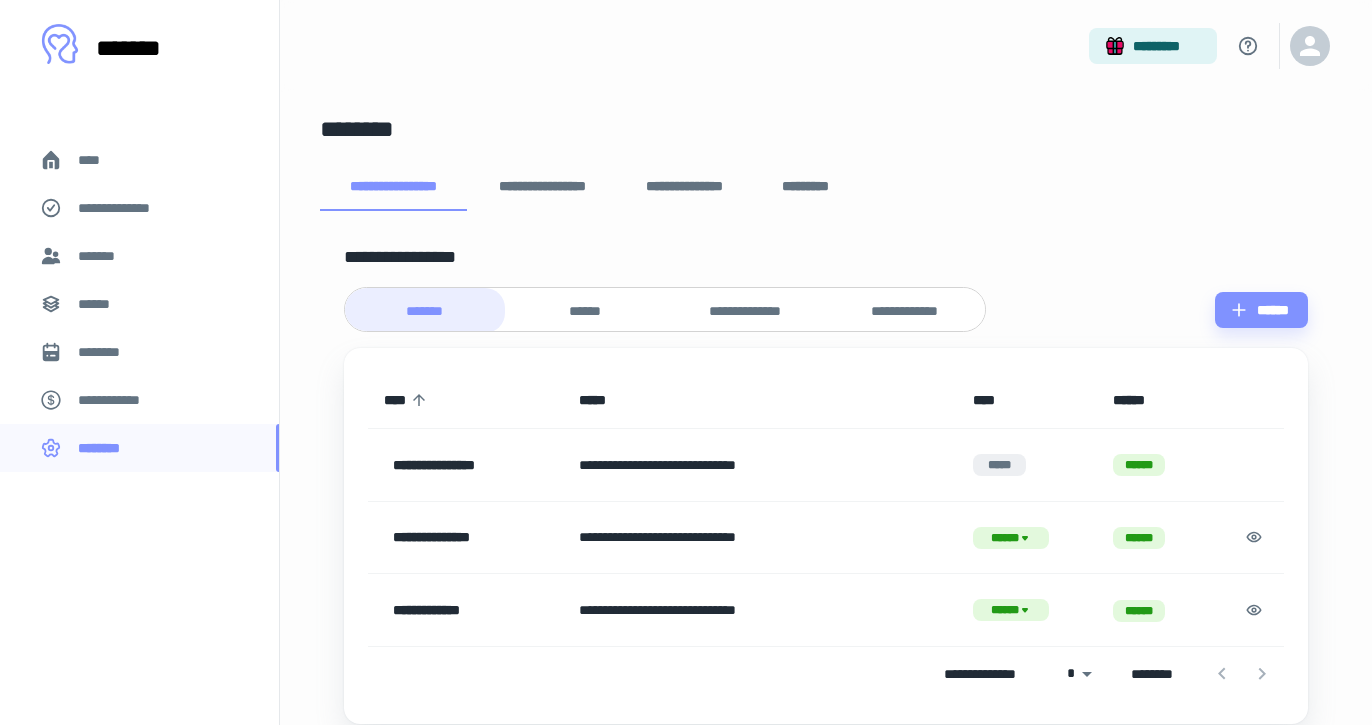 scroll, scrollTop: 0, scrollLeft: 0, axis: both 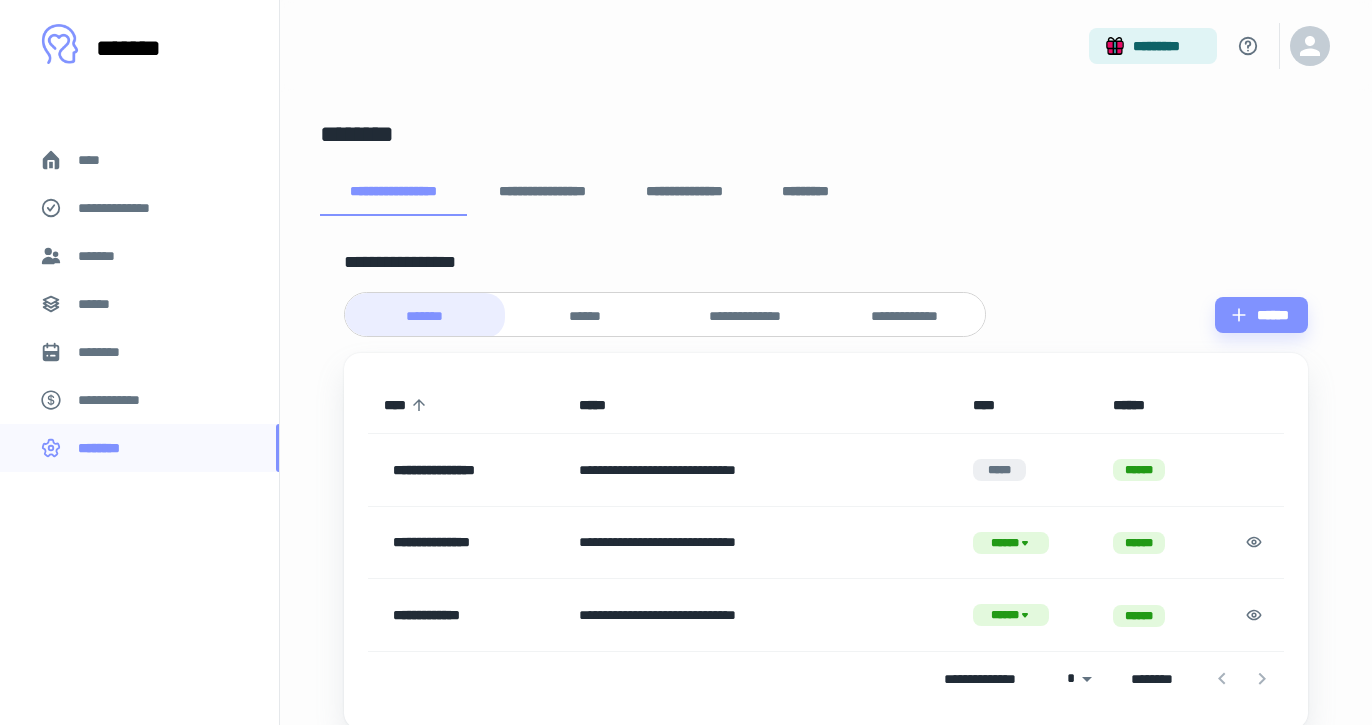 click on "******" at bounding box center (585, 316) 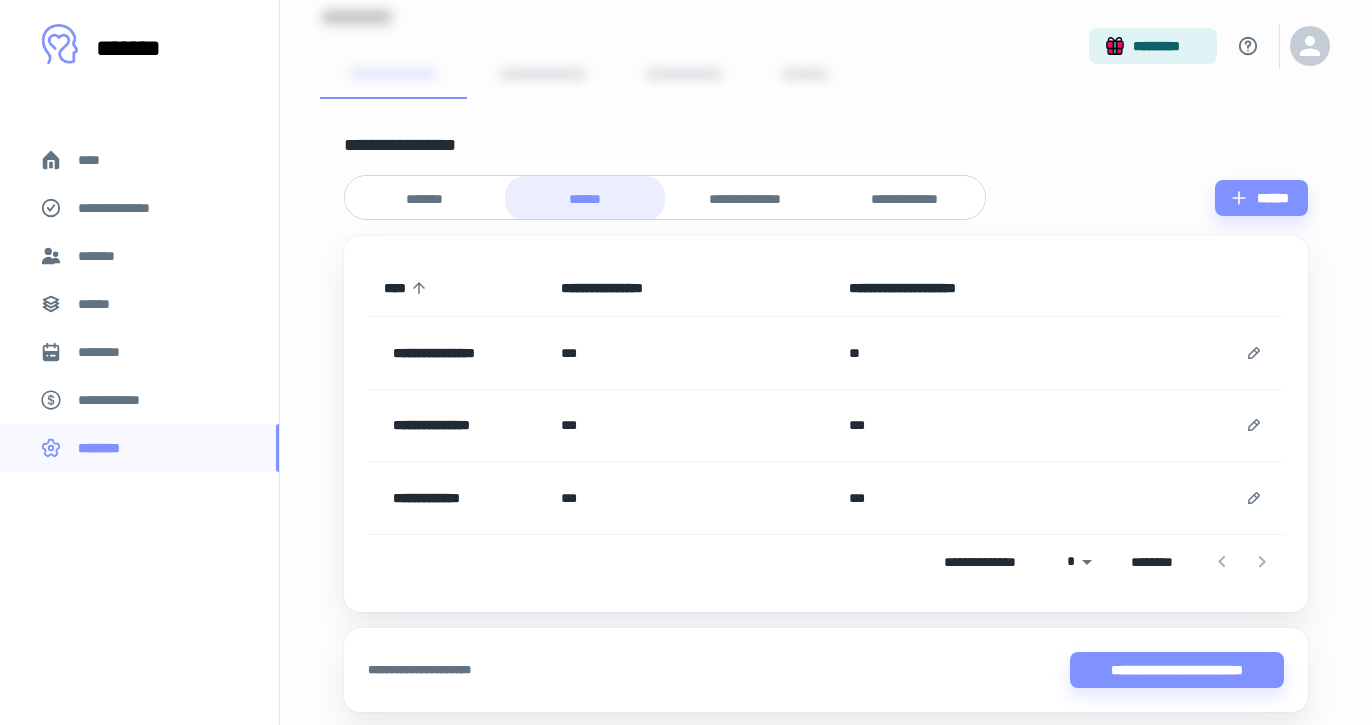 scroll, scrollTop: 154, scrollLeft: 0, axis: vertical 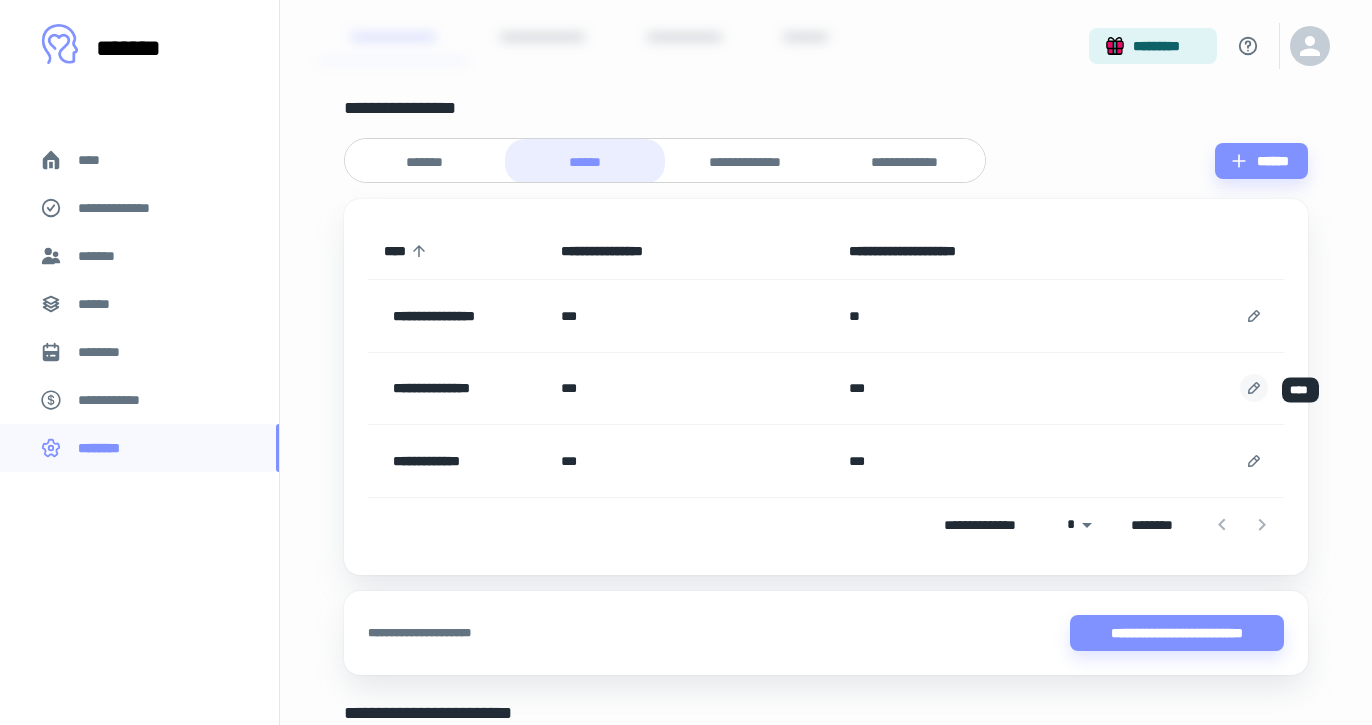 click 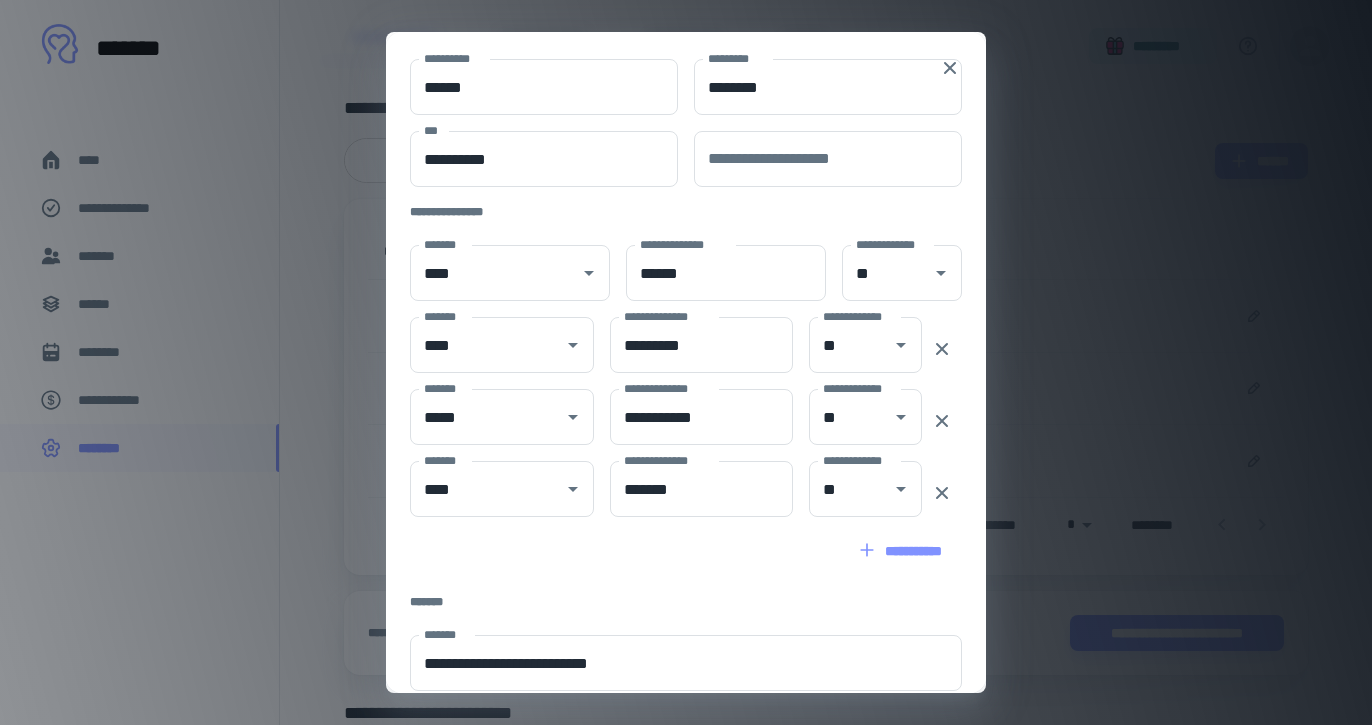 scroll, scrollTop: 0, scrollLeft: 0, axis: both 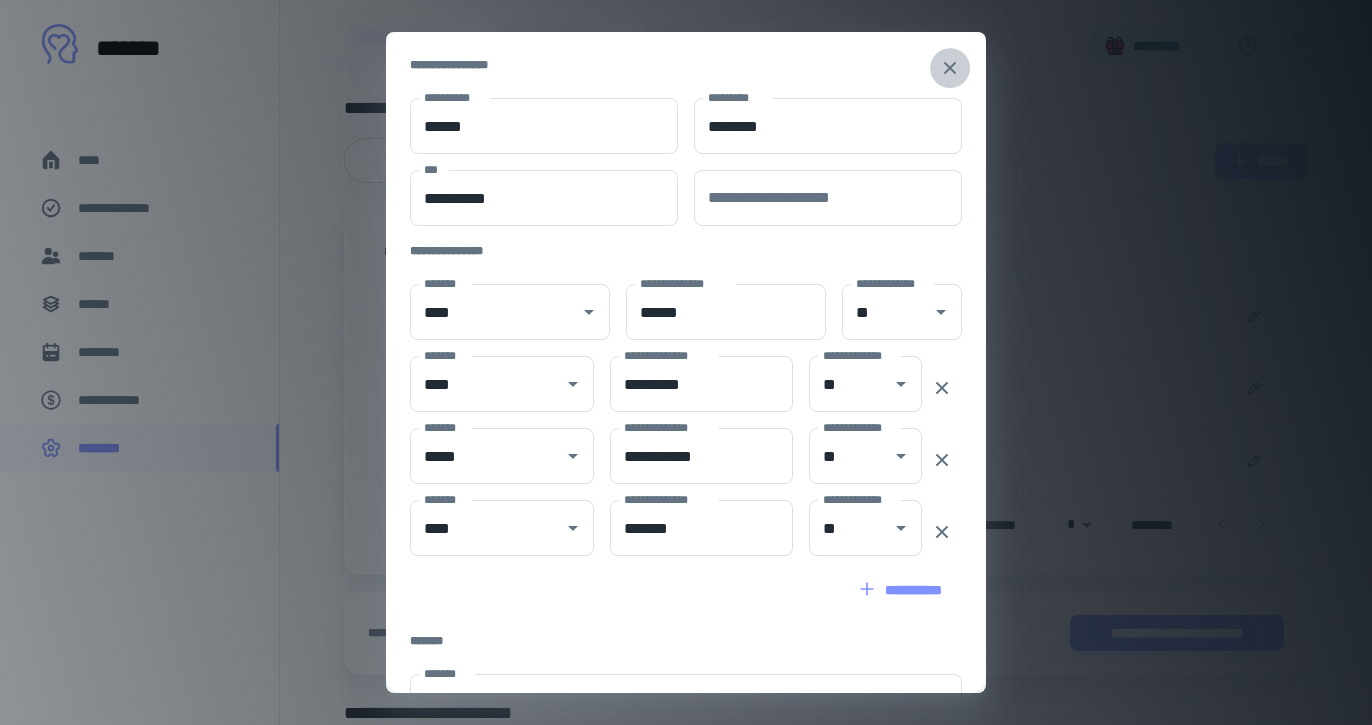 click 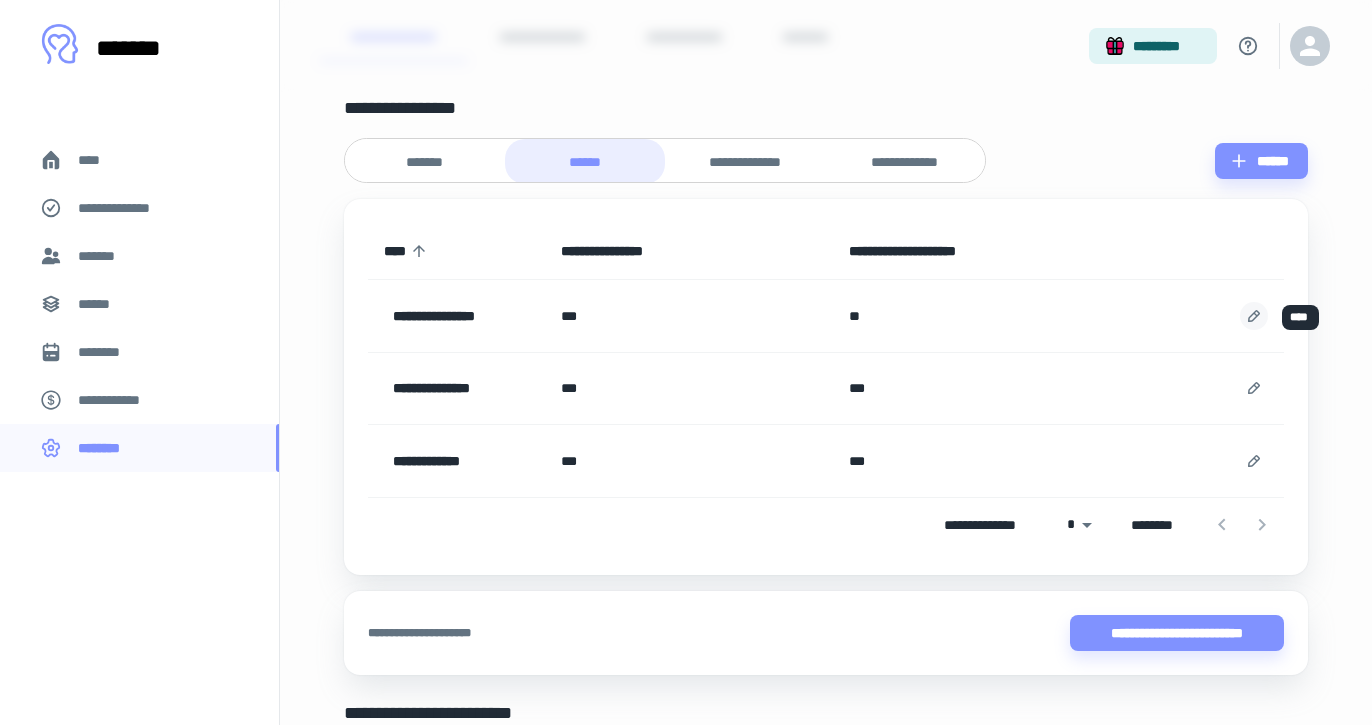 click 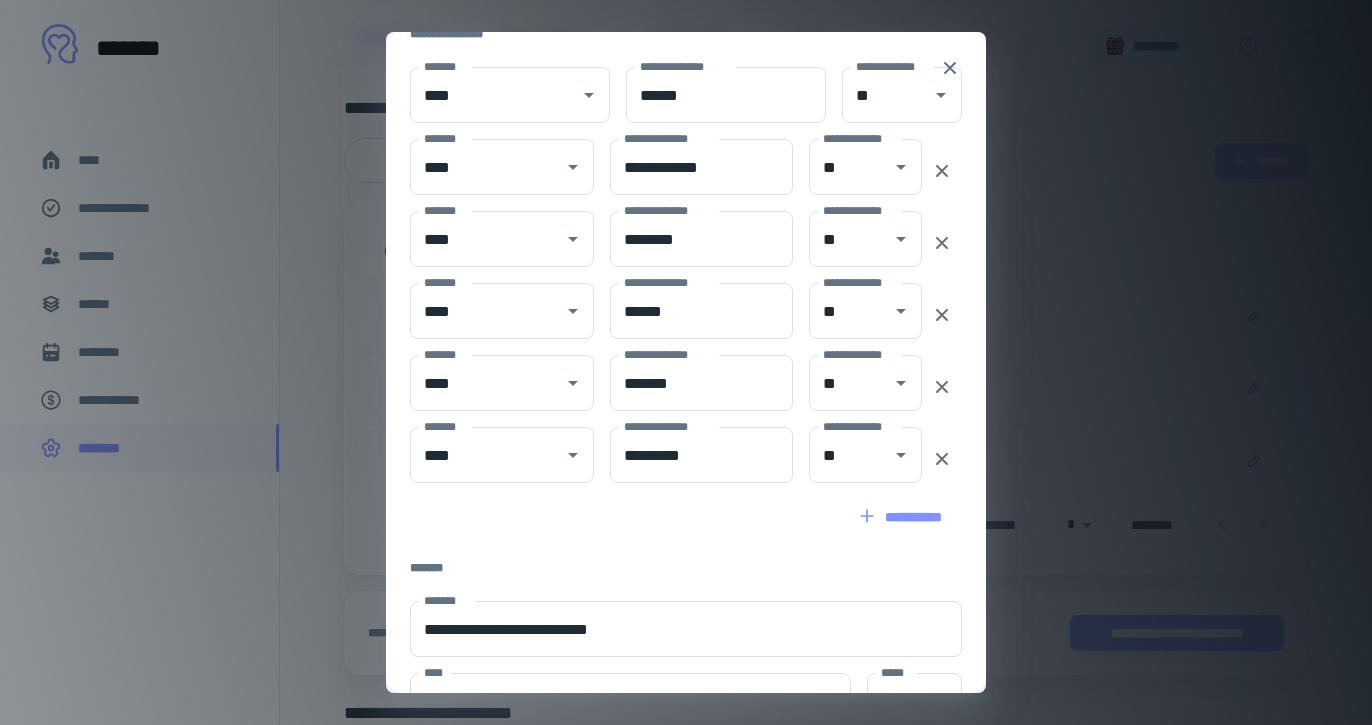 scroll, scrollTop: 497, scrollLeft: 0, axis: vertical 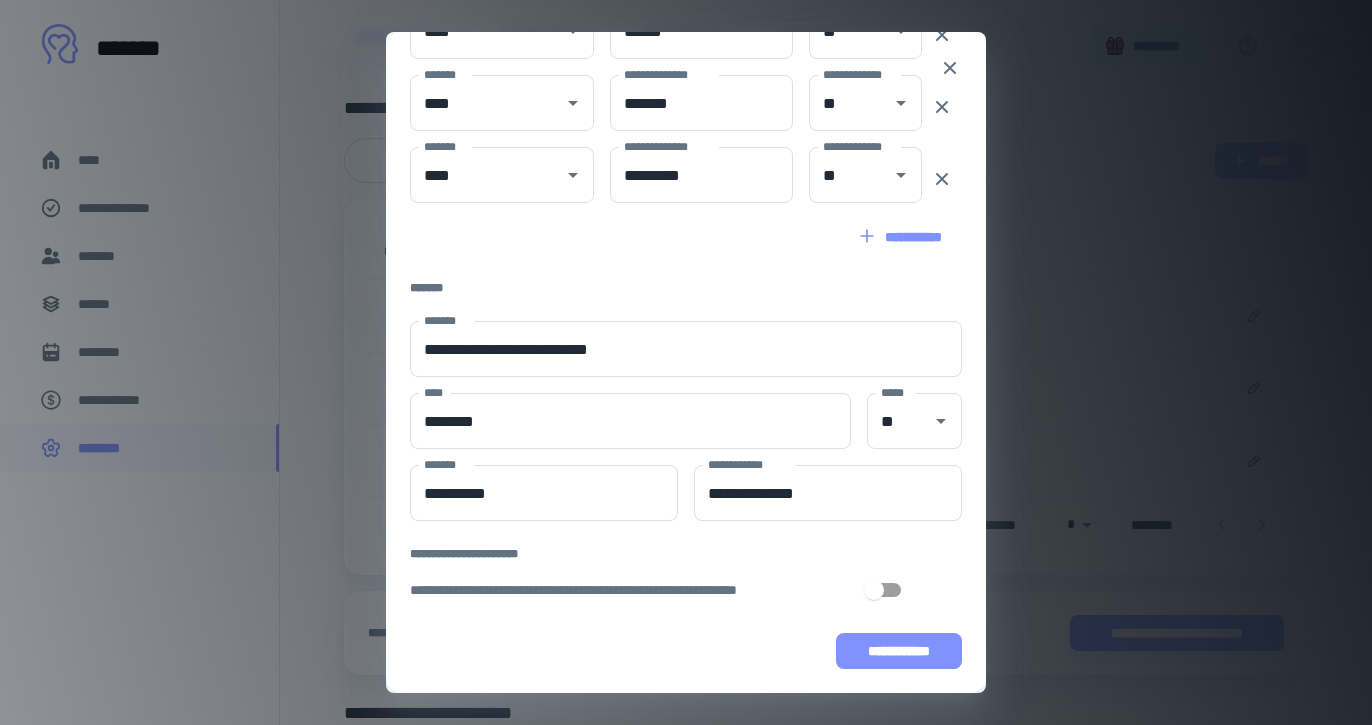 click on "**********" at bounding box center (899, 651) 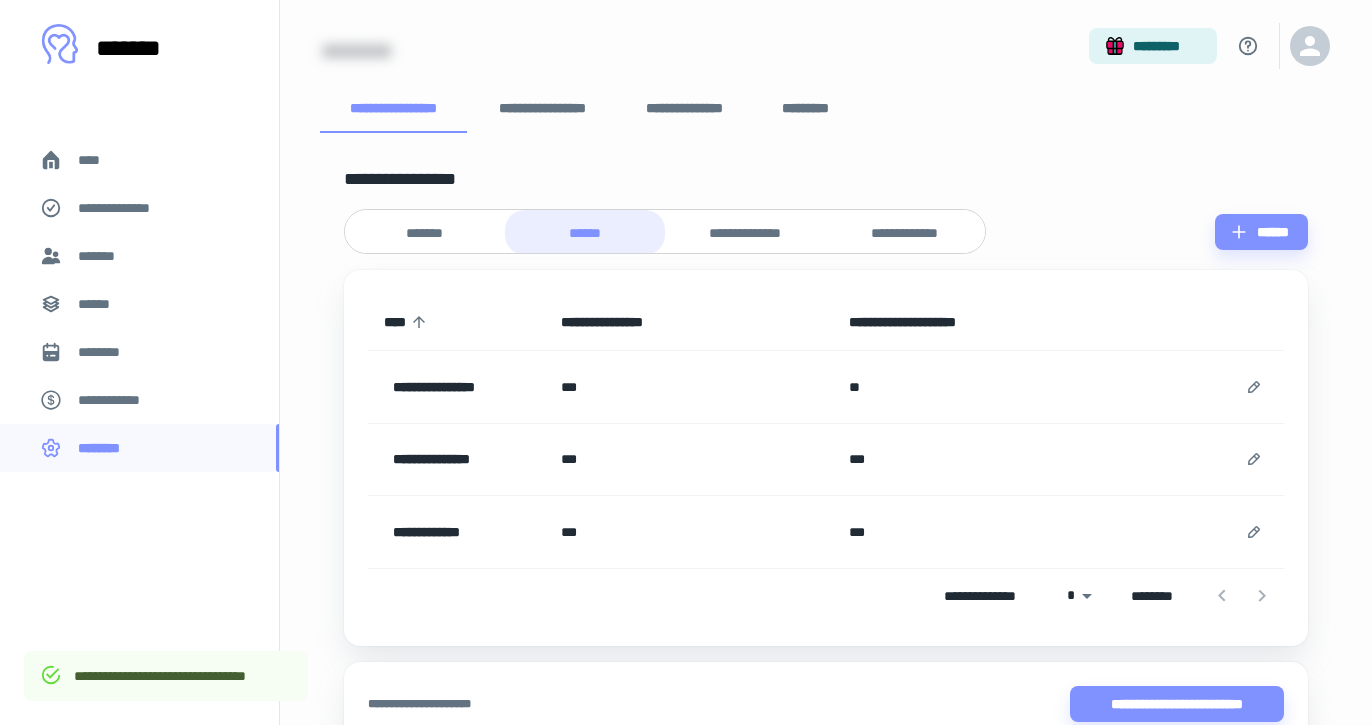 scroll, scrollTop: 0, scrollLeft: 0, axis: both 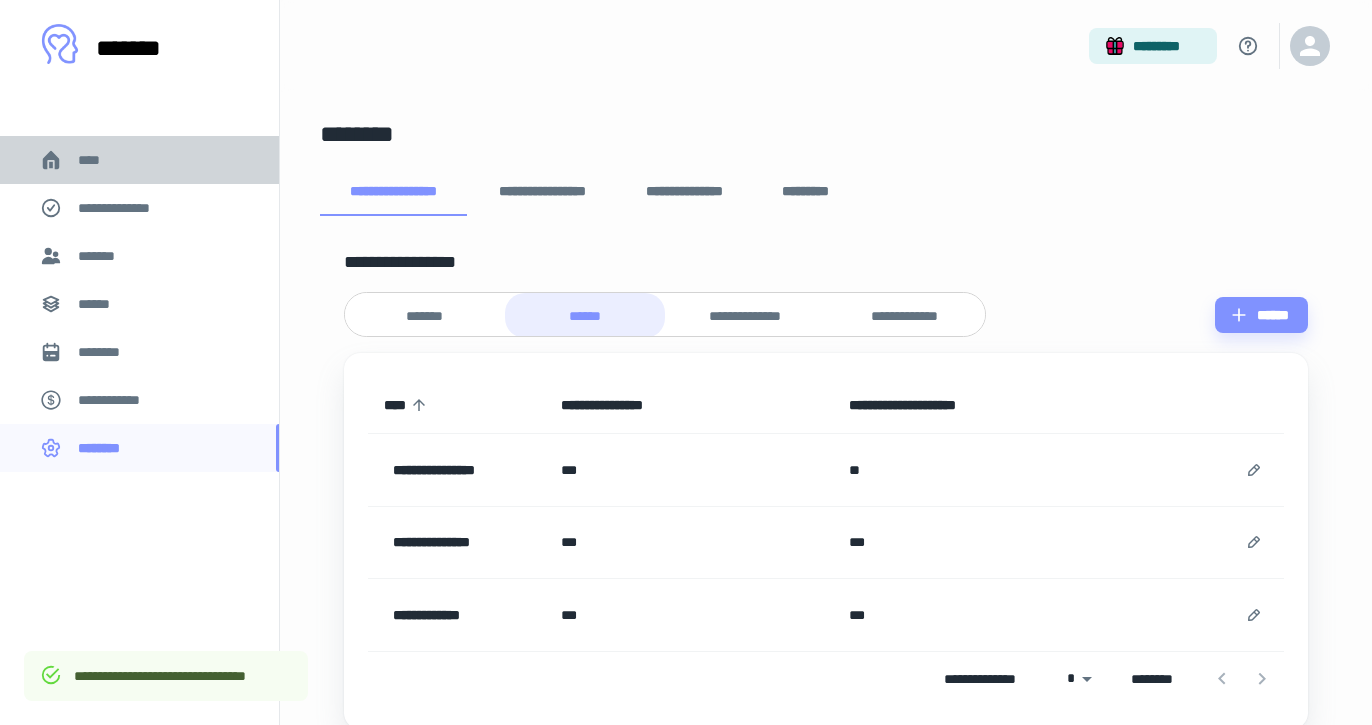 click on "****" at bounding box center [139, 160] 